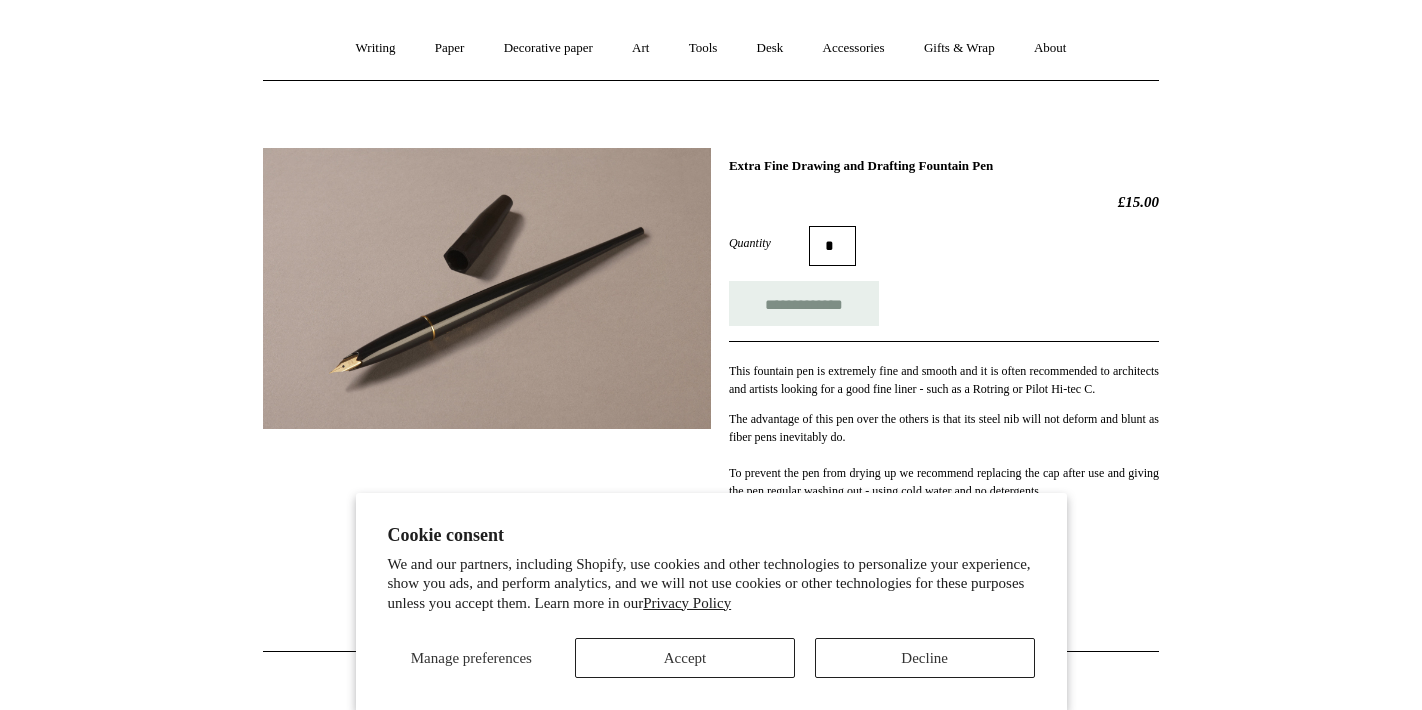 scroll, scrollTop: 168, scrollLeft: 0, axis: vertical 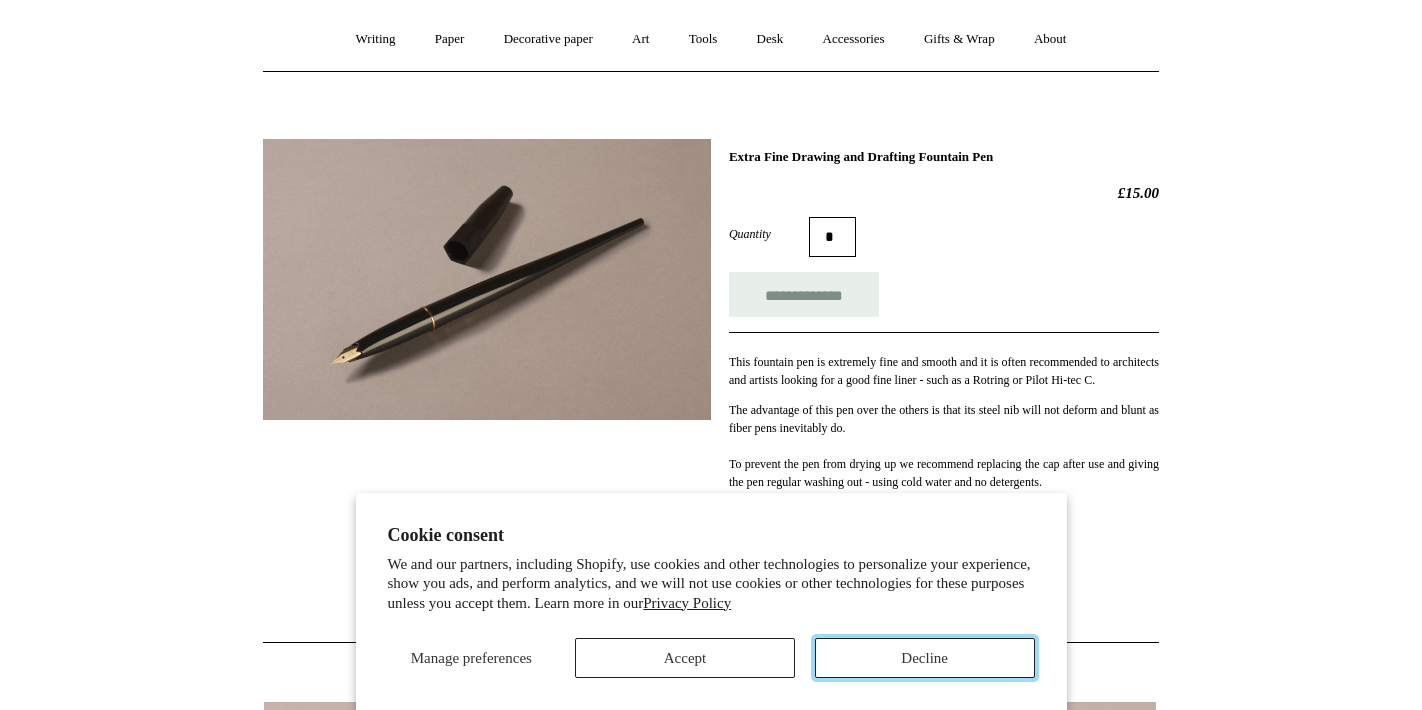 click on "Decline" at bounding box center [925, 658] 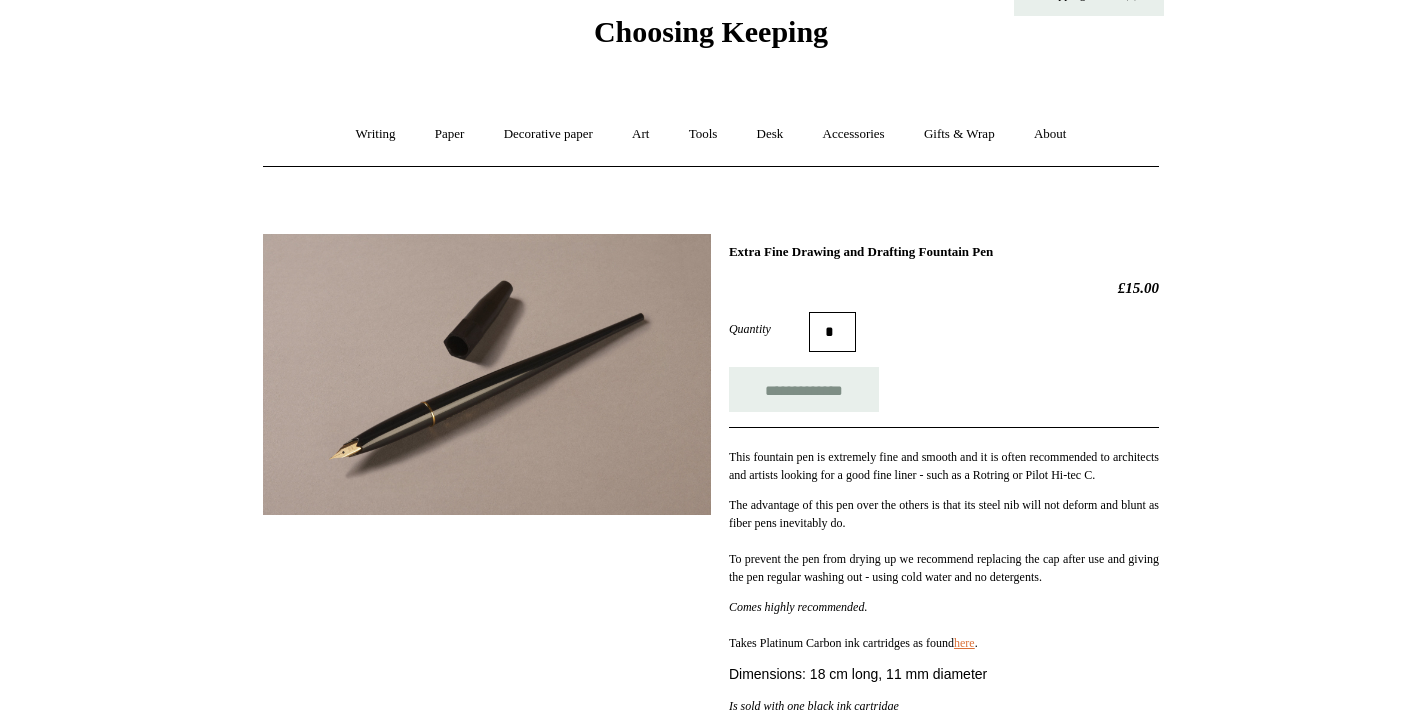 scroll, scrollTop: 0, scrollLeft: 0, axis: both 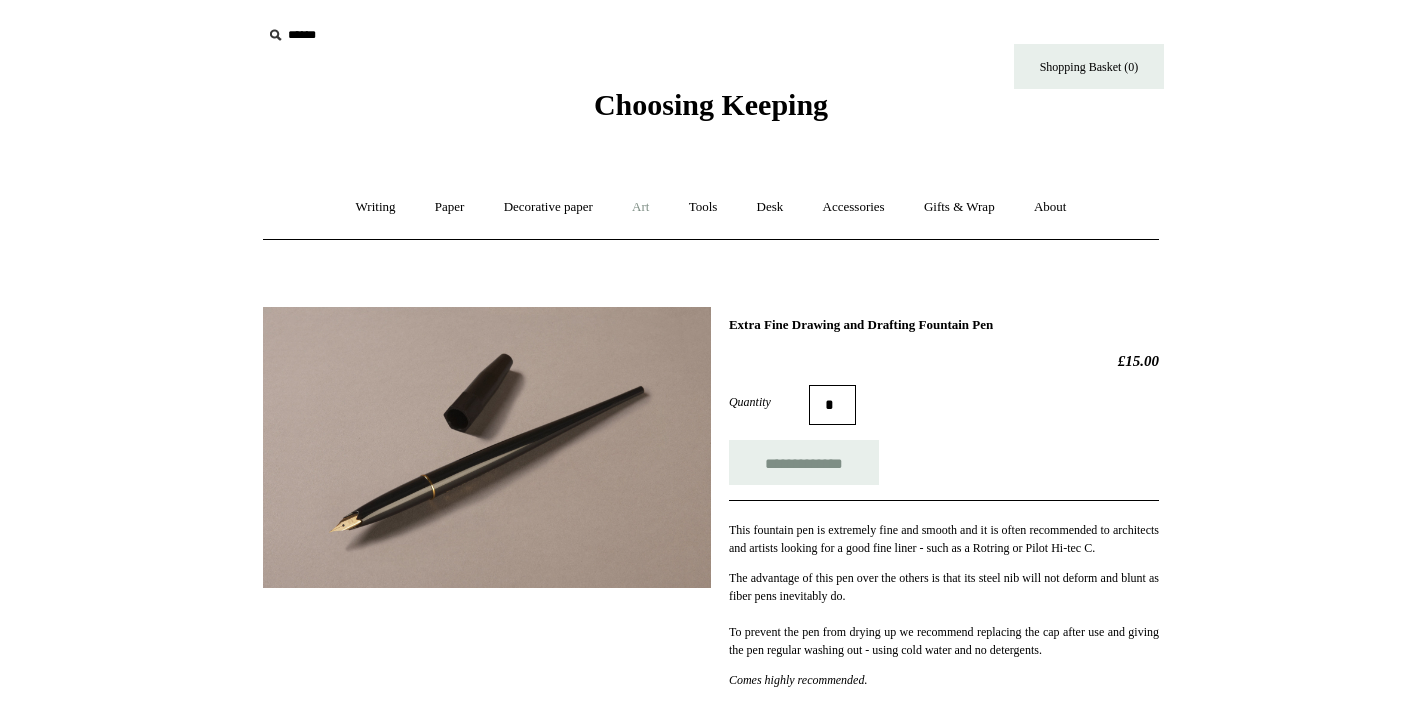 click on "Art +" at bounding box center (640, 207) 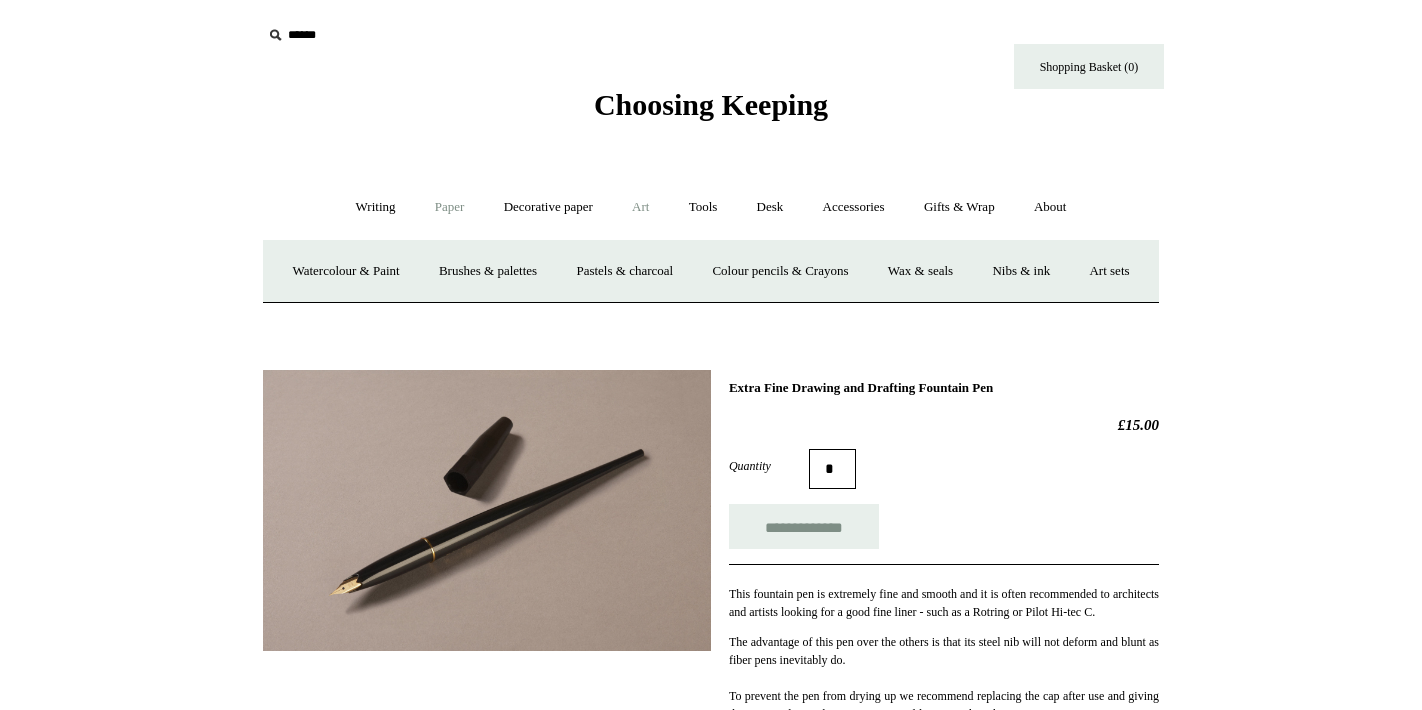 click on "Paper +" at bounding box center [450, 207] 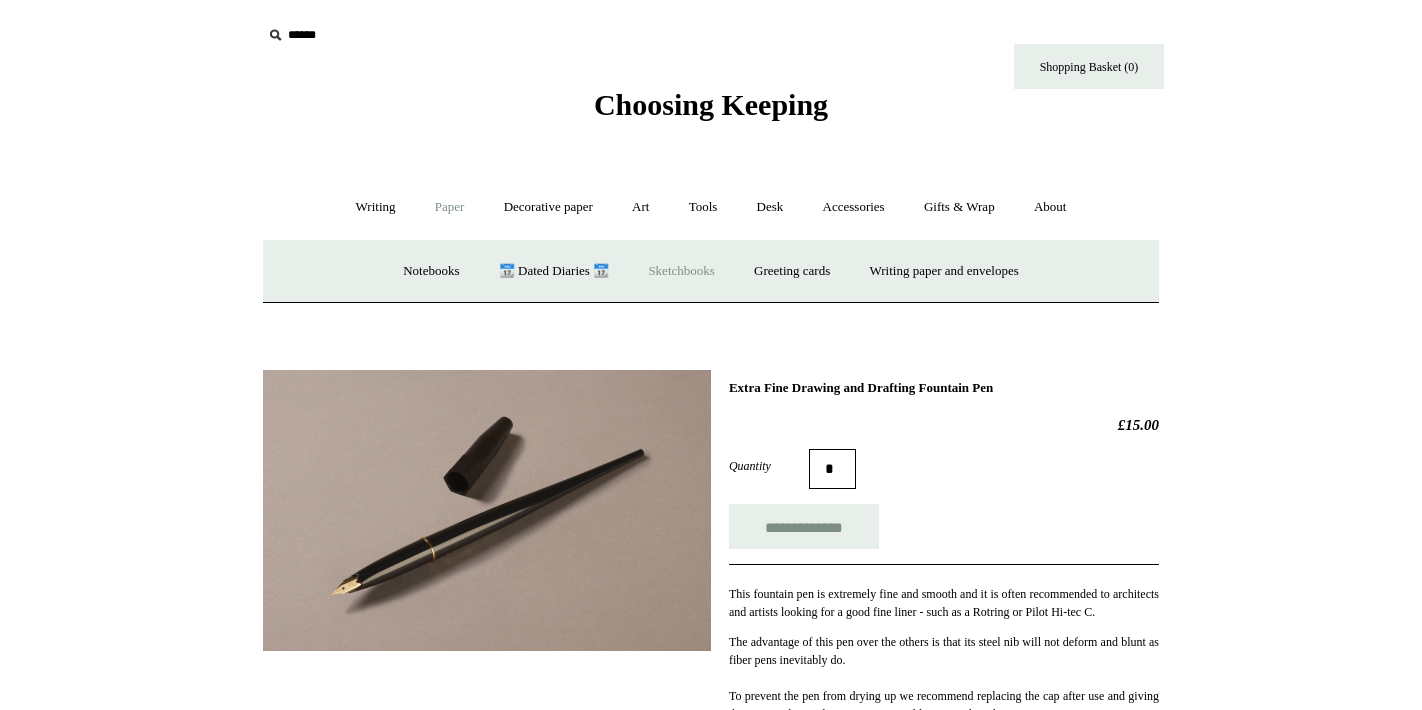 click on "Sketchbooks +" at bounding box center (681, 271) 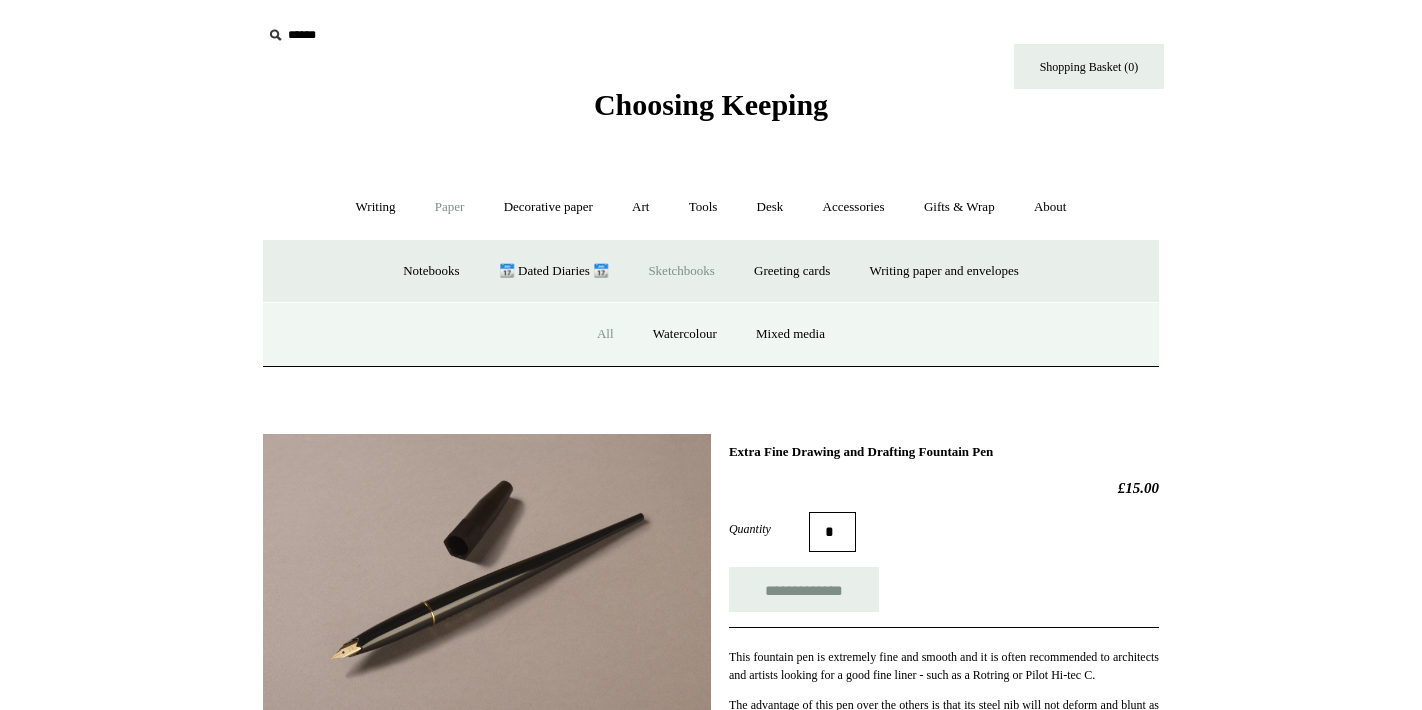 click on "All" at bounding box center [605, 334] 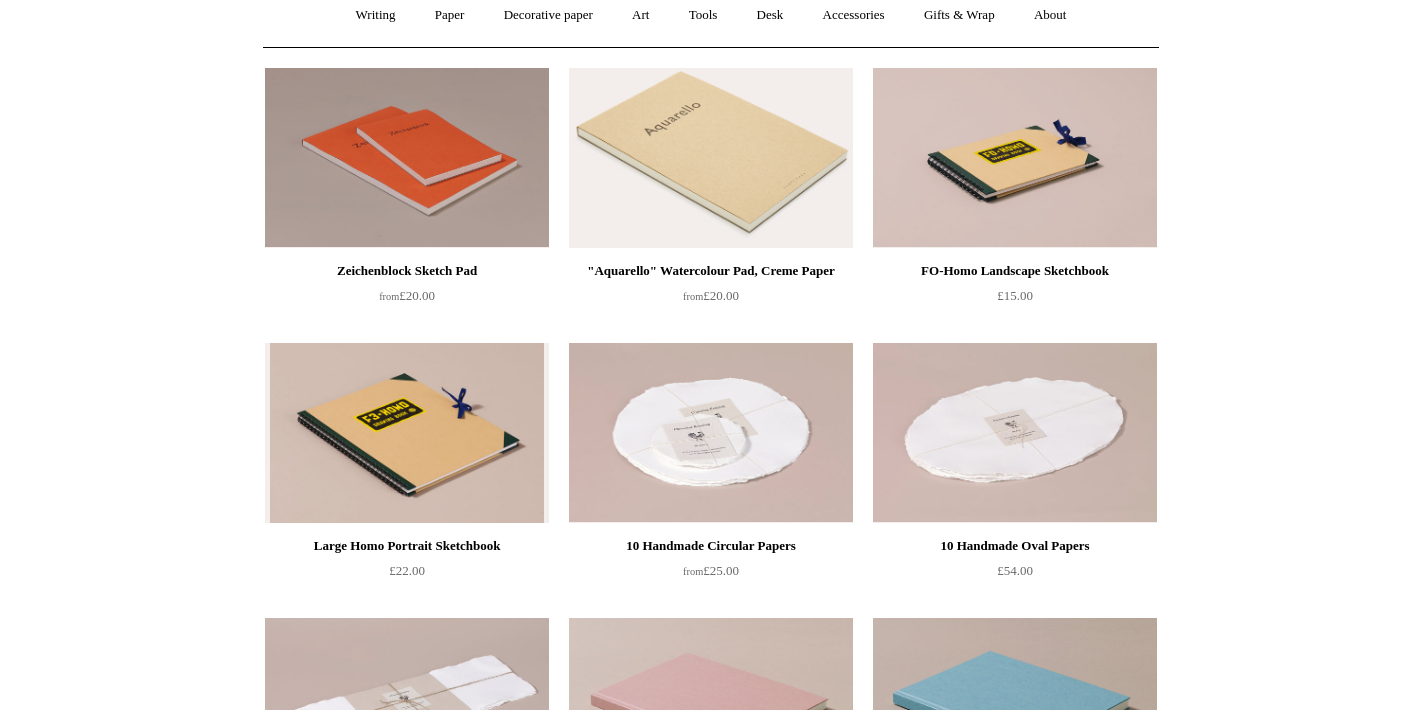 scroll, scrollTop: 0, scrollLeft: 0, axis: both 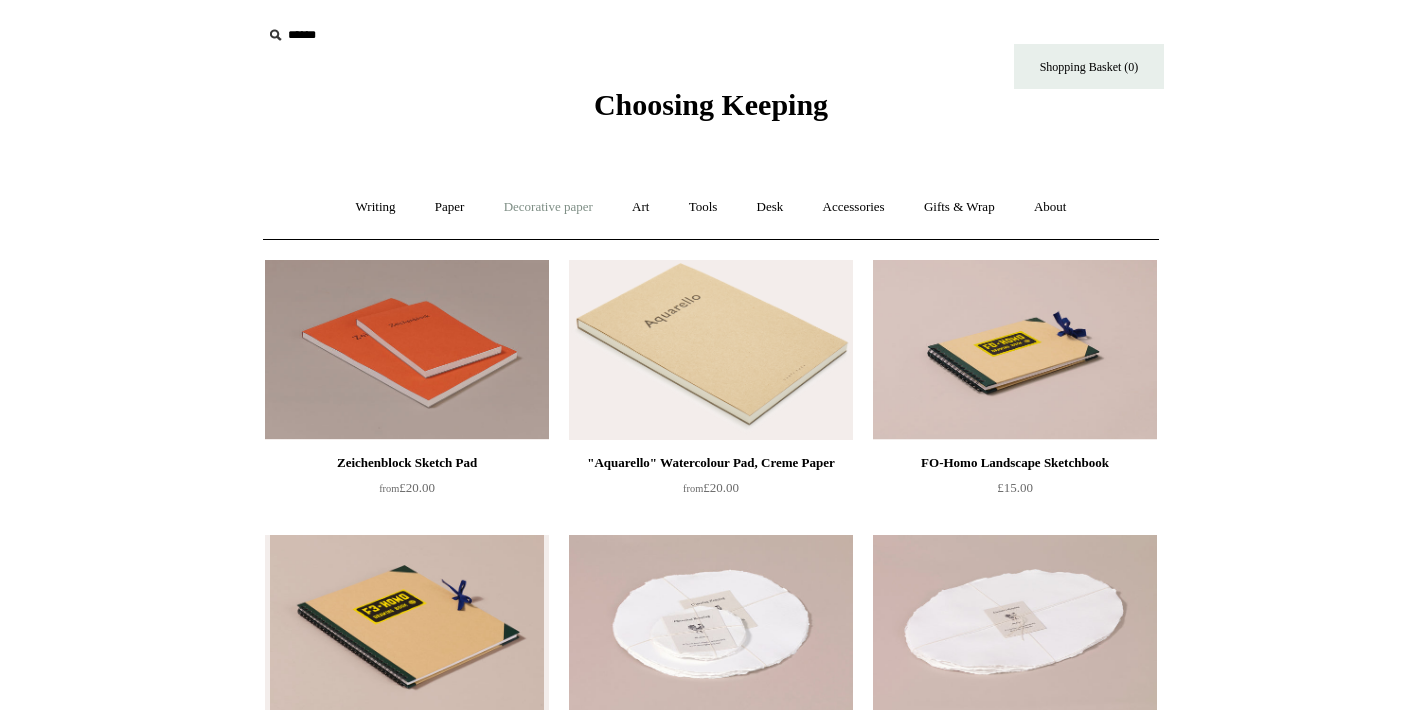 click on "Decorative paper +" at bounding box center (548, 207) 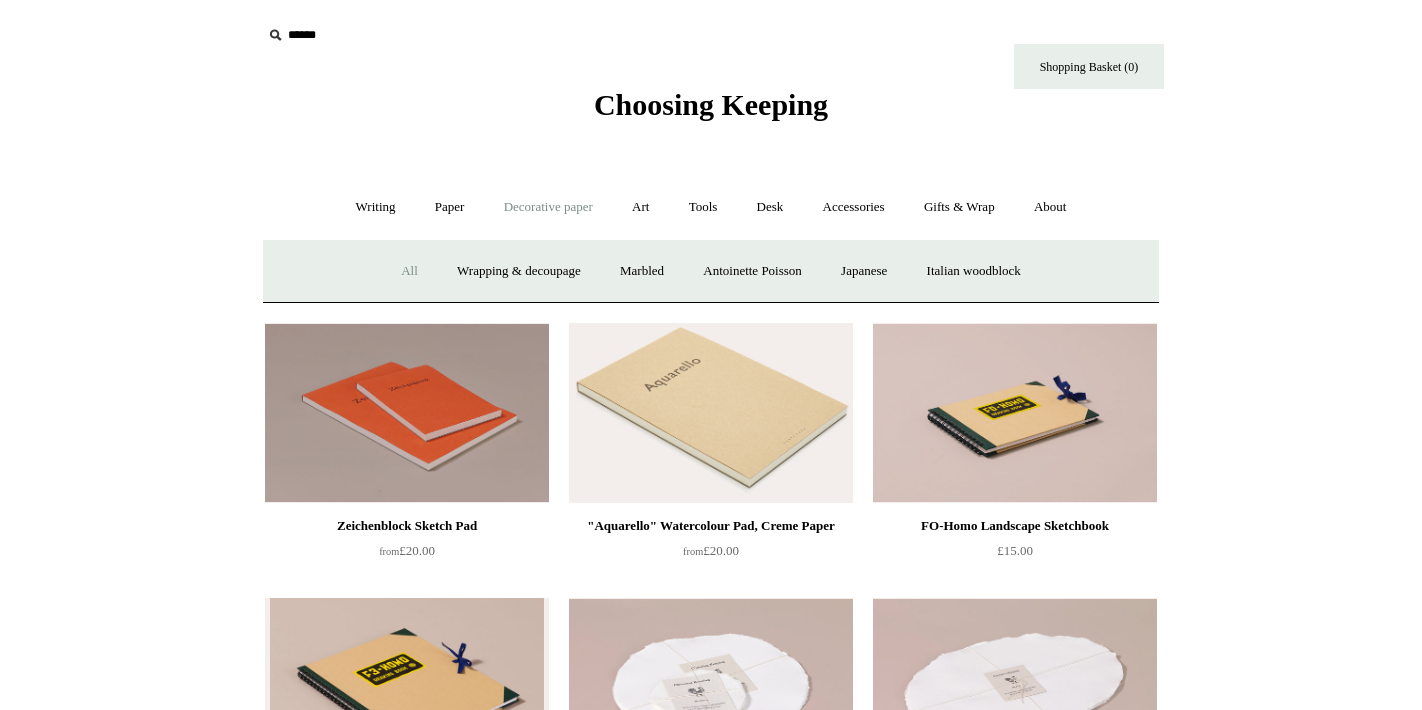 click on "All" at bounding box center [409, 271] 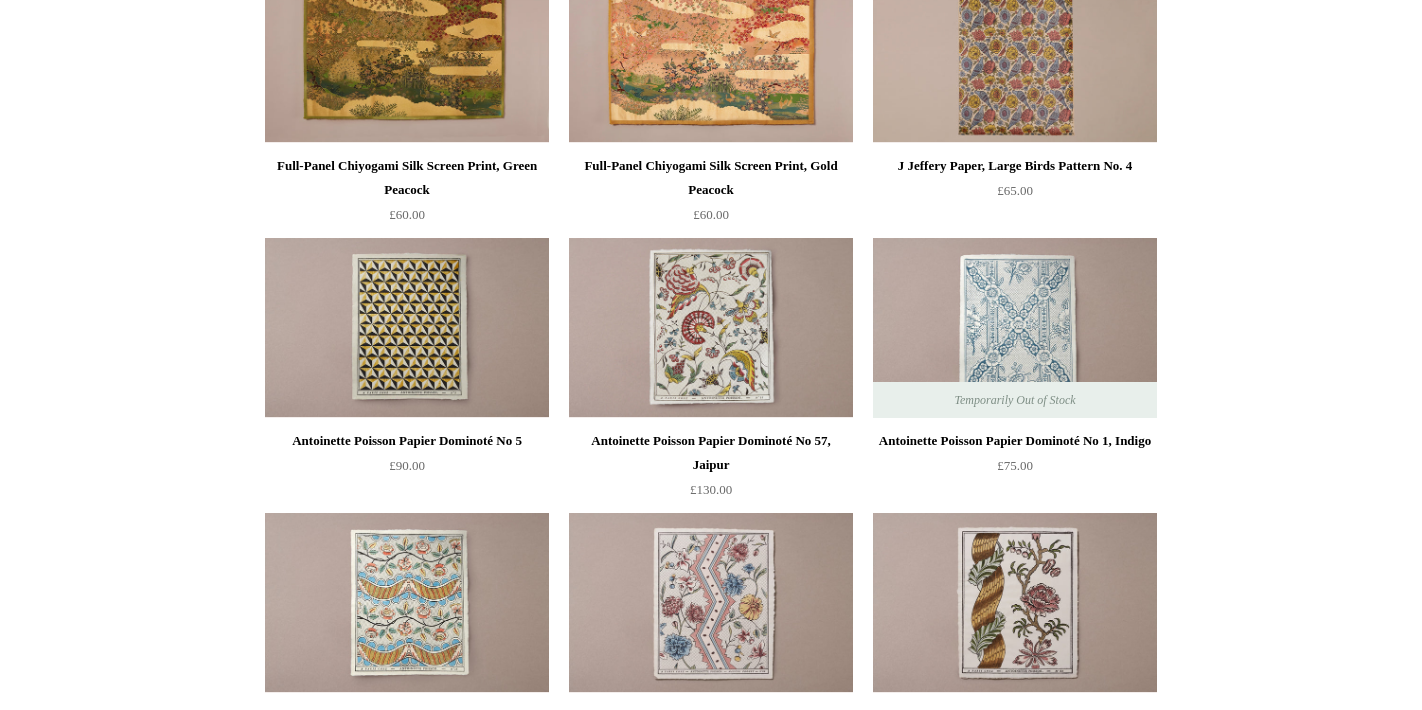scroll, scrollTop: 0, scrollLeft: 0, axis: both 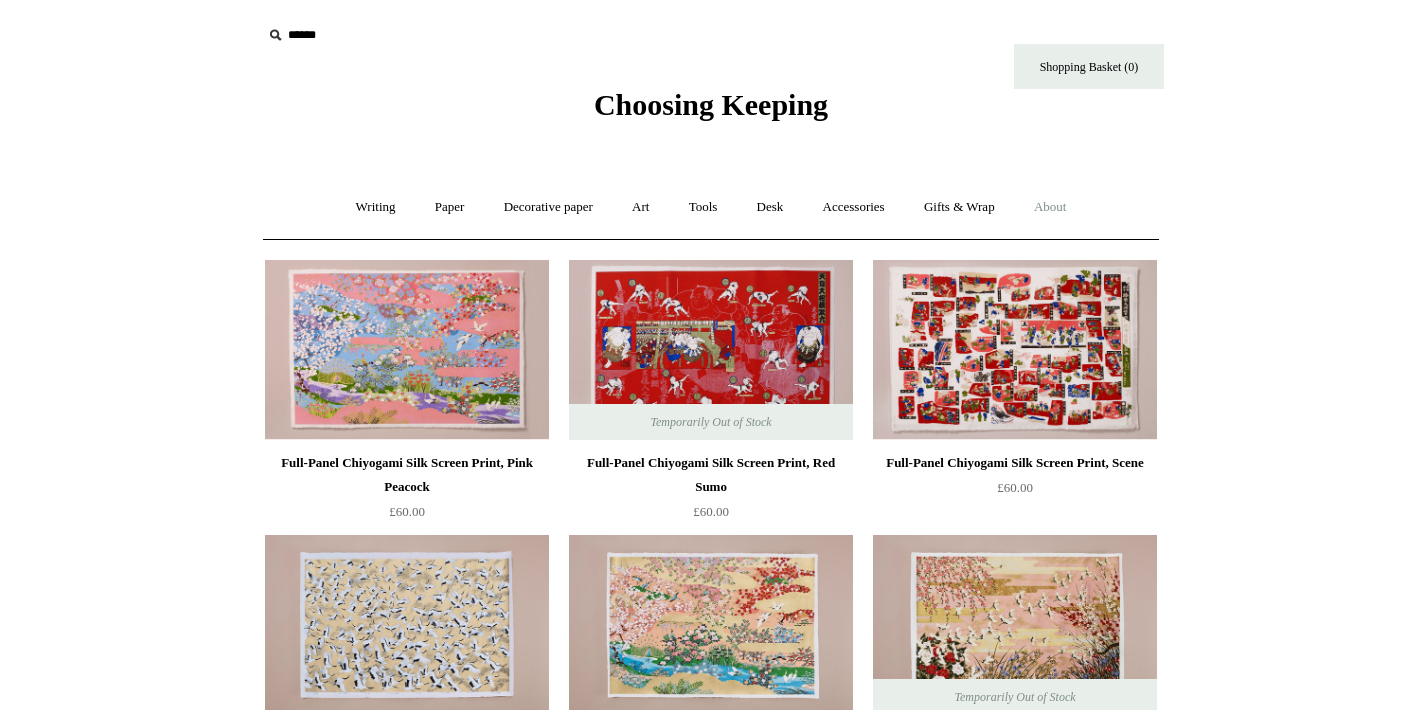 click on "About +" at bounding box center [1050, 207] 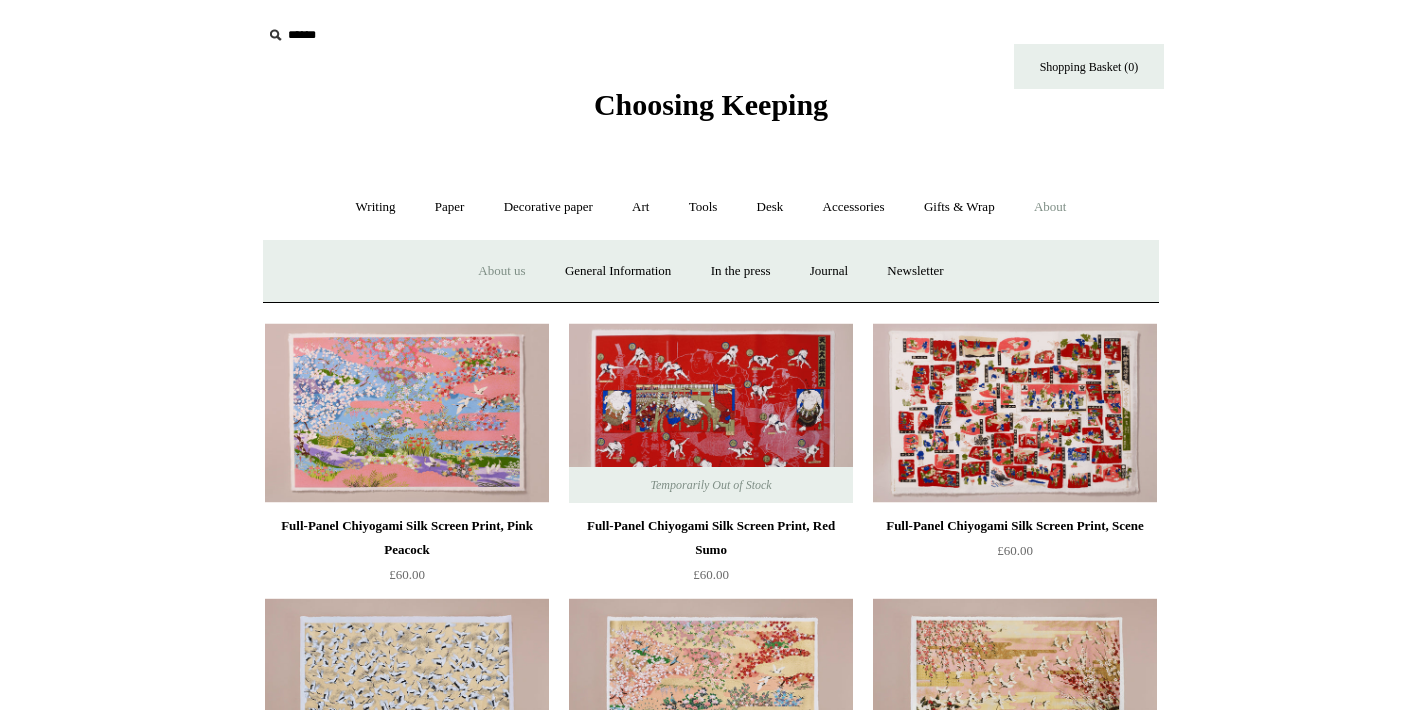 click on "About us" at bounding box center [501, 271] 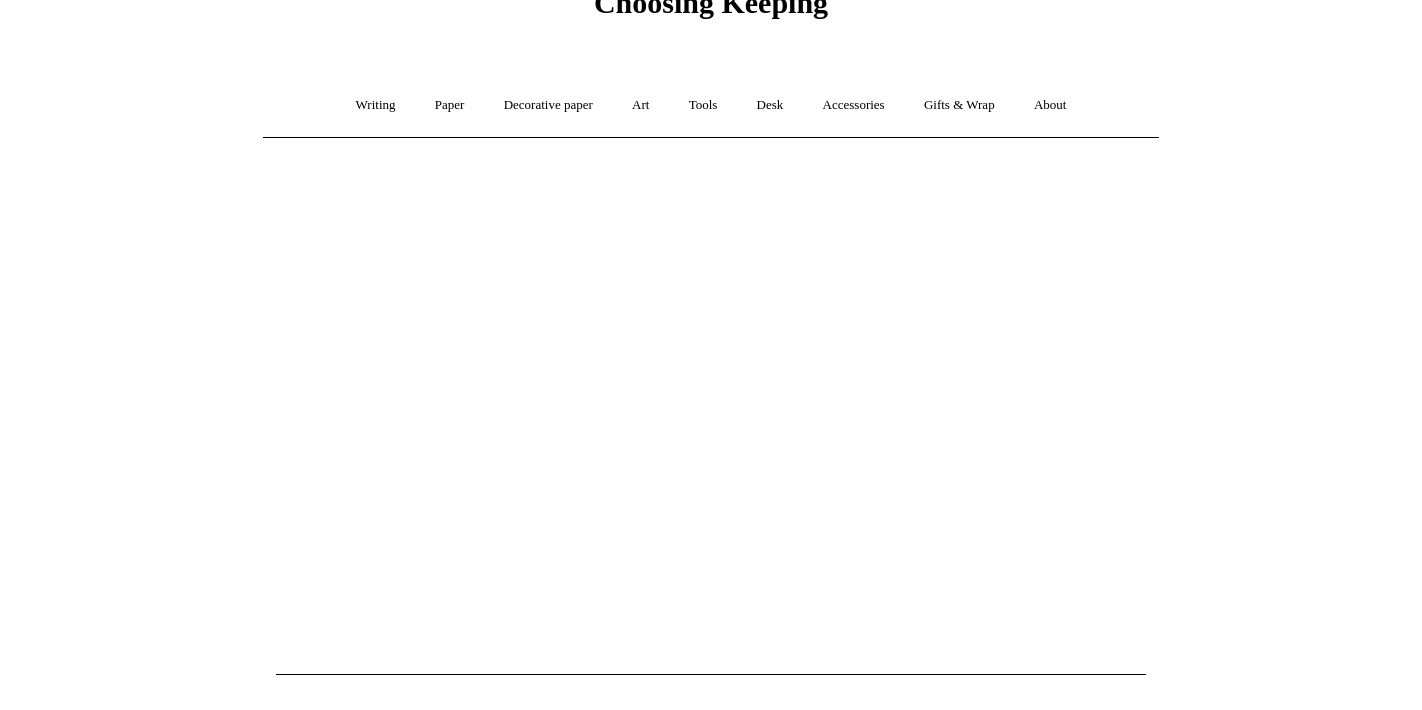 scroll, scrollTop: 0, scrollLeft: 0, axis: both 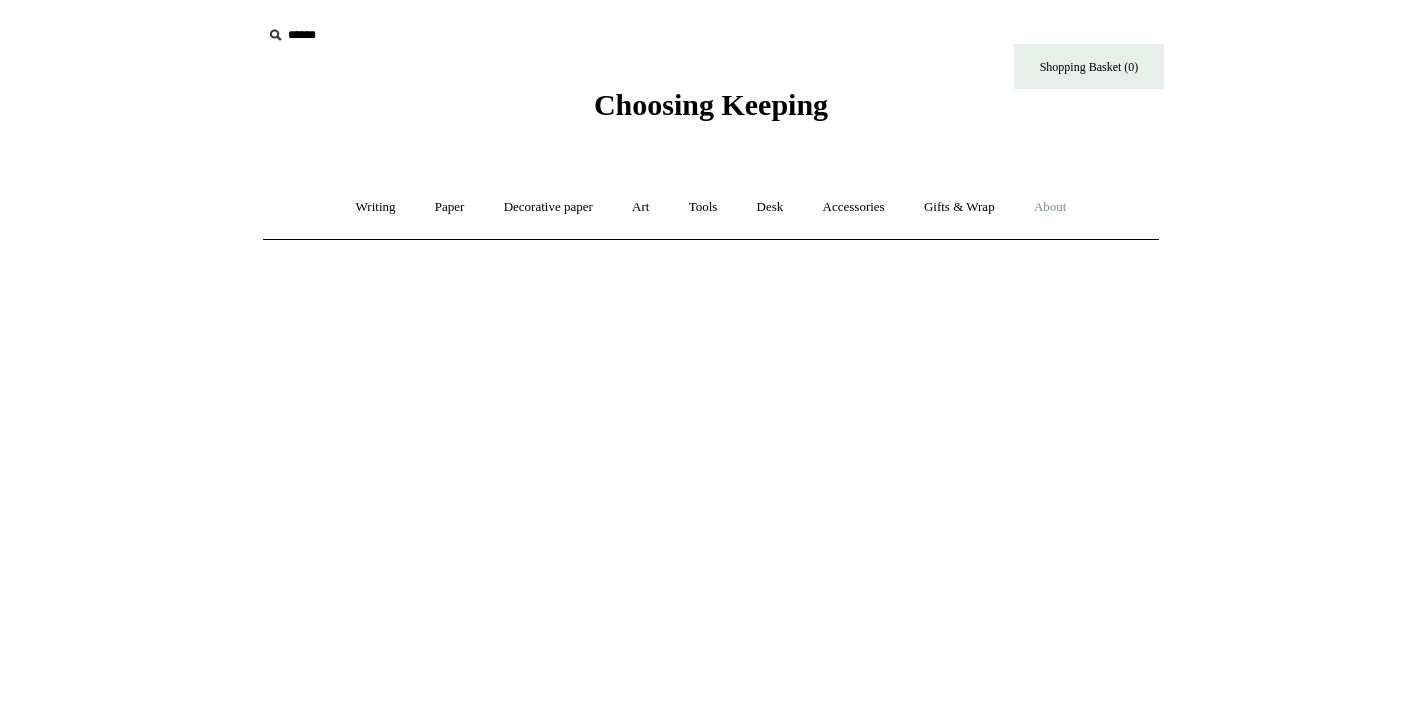 click on "About +" at bounding box center (1050, 207) 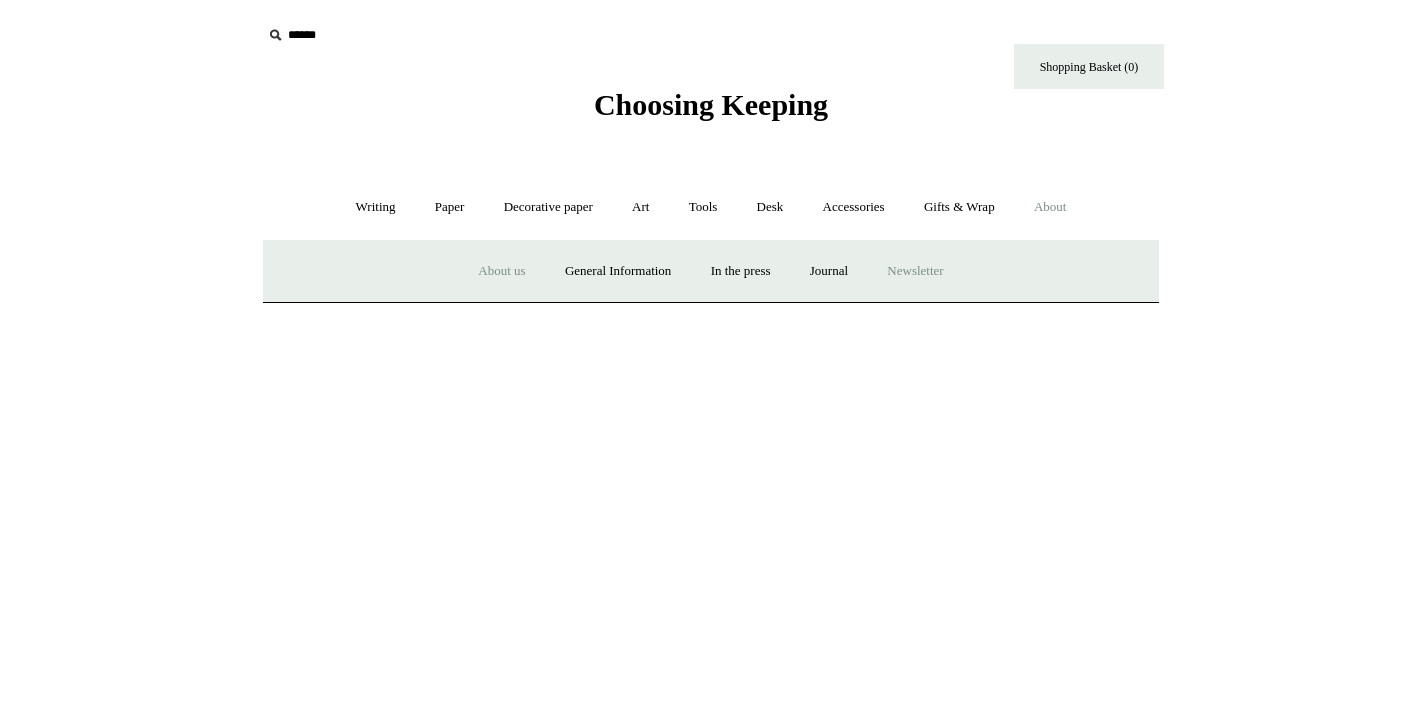 click on "Newsletter" at bounding box center [915, 271] 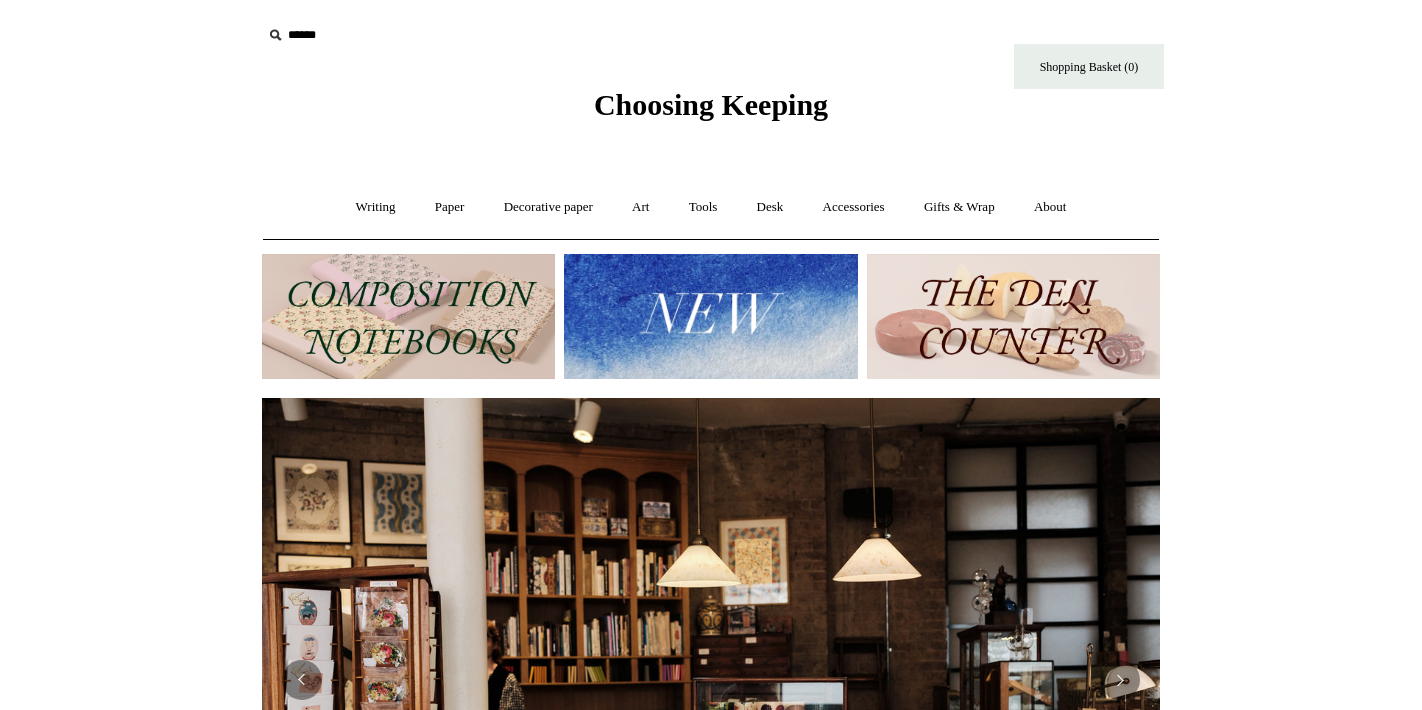 scroll, scrollTop: 0, scrollLeft: 0, axis: both 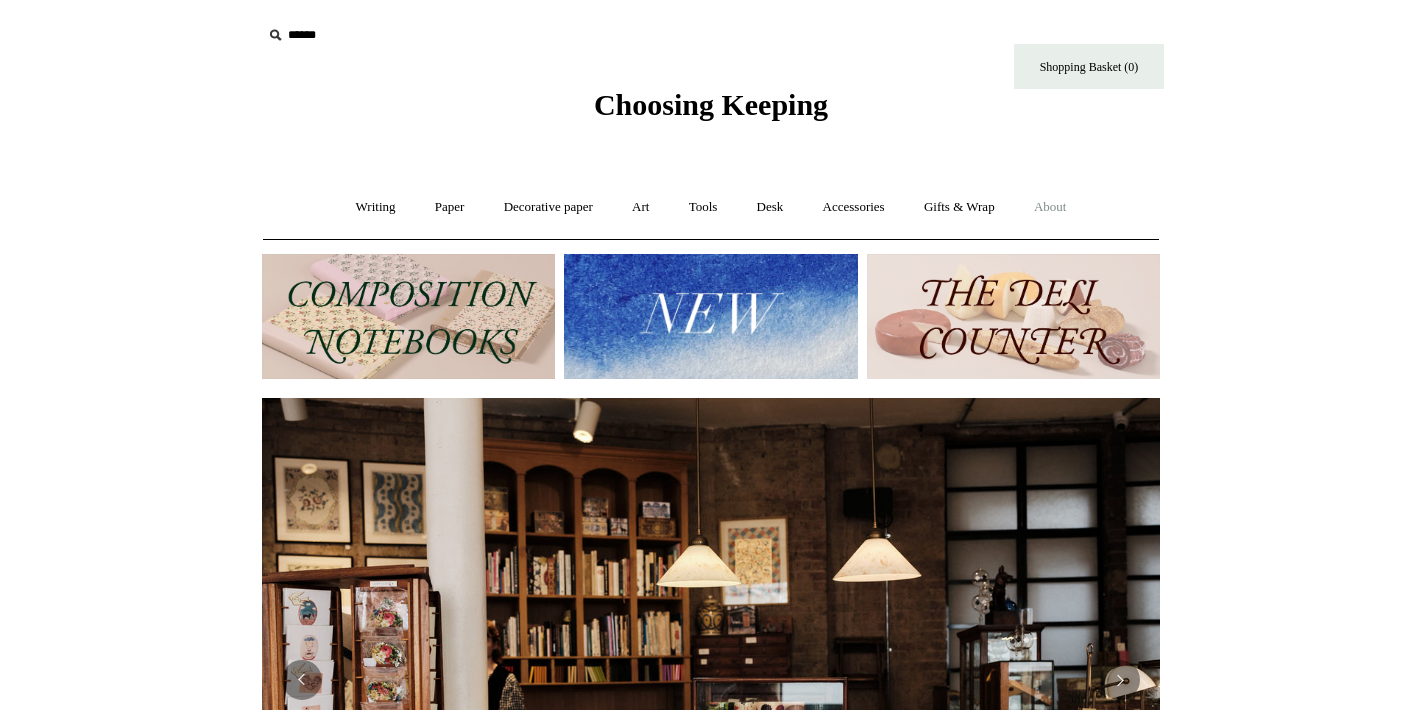click on "About +" at bounding box center [1050, 207] 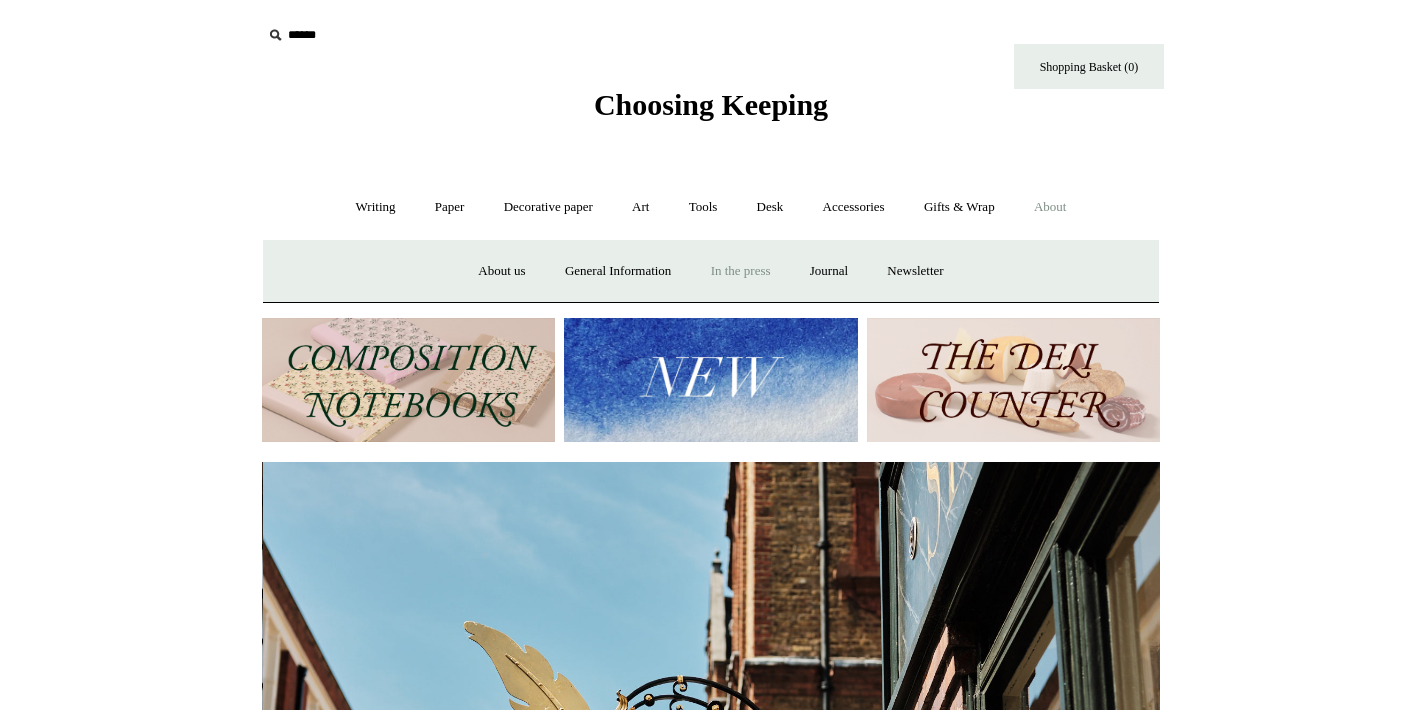 scroll, scrollTop: 0, scrollLeft: 898, axis: horizontal 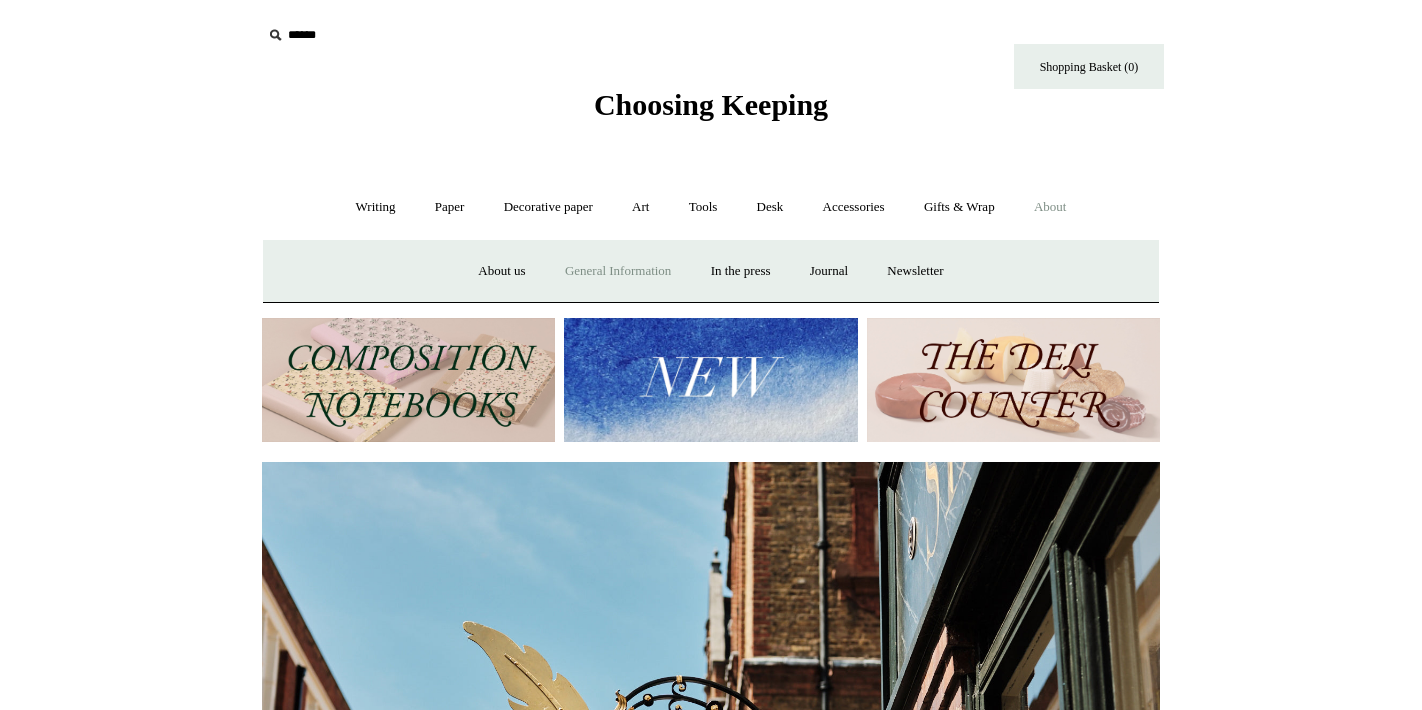 click on "General Information" at bounding box center [618, 271] 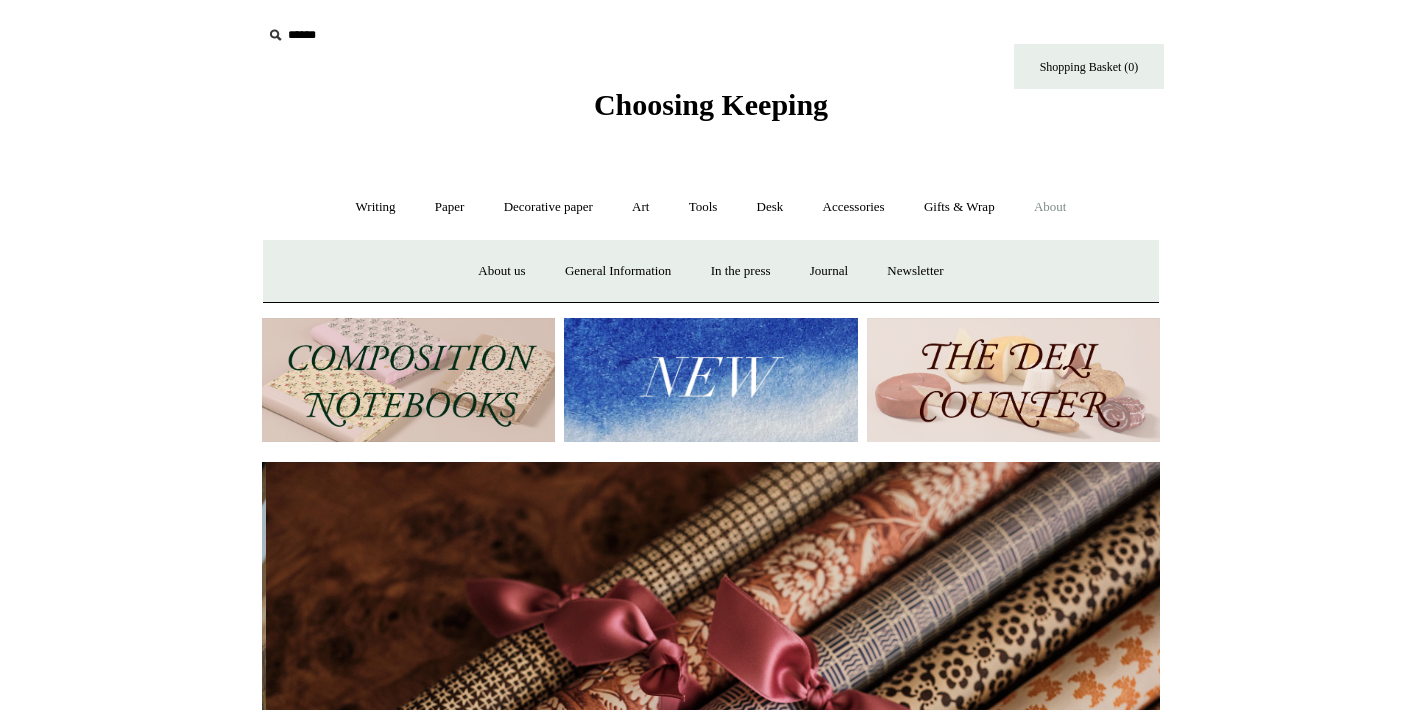 scroll, scrollTop: 0, scrollLeft: 1796, axis: horizontal 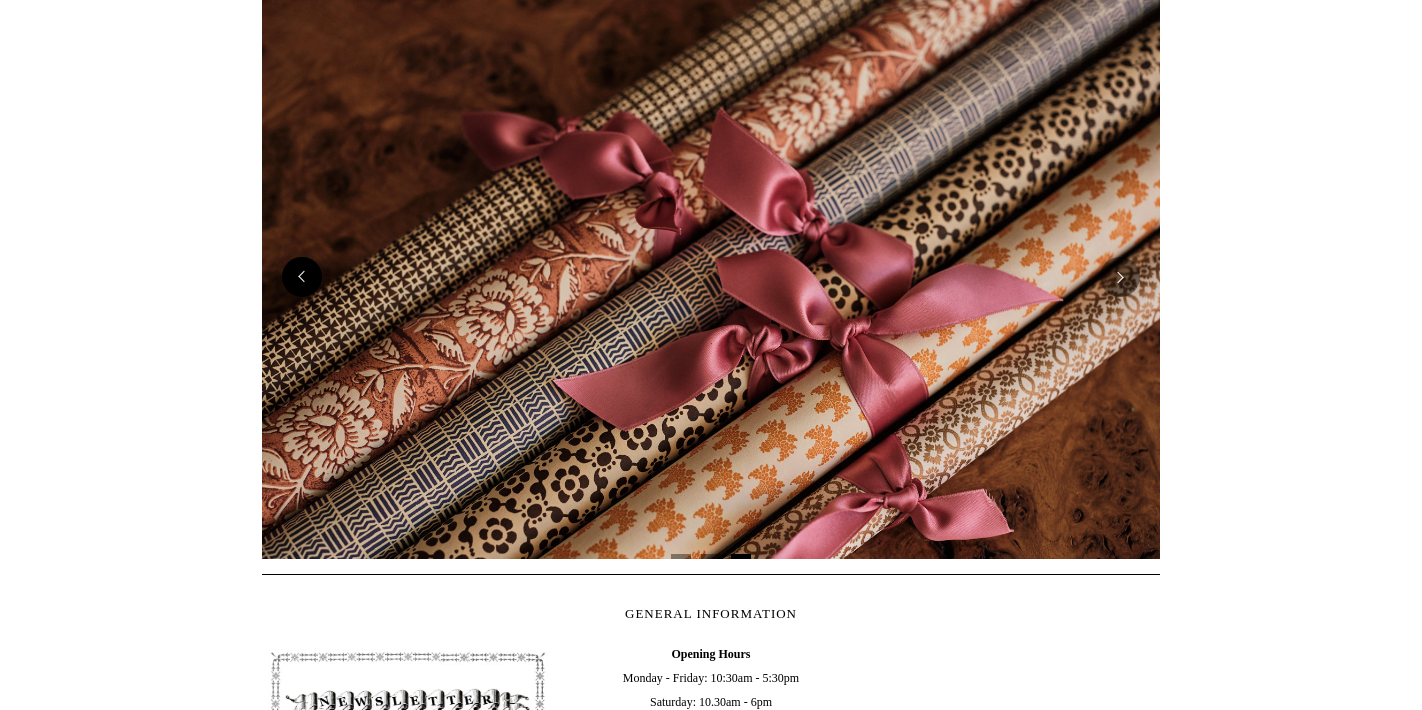 click at bounding box center (302, 277) 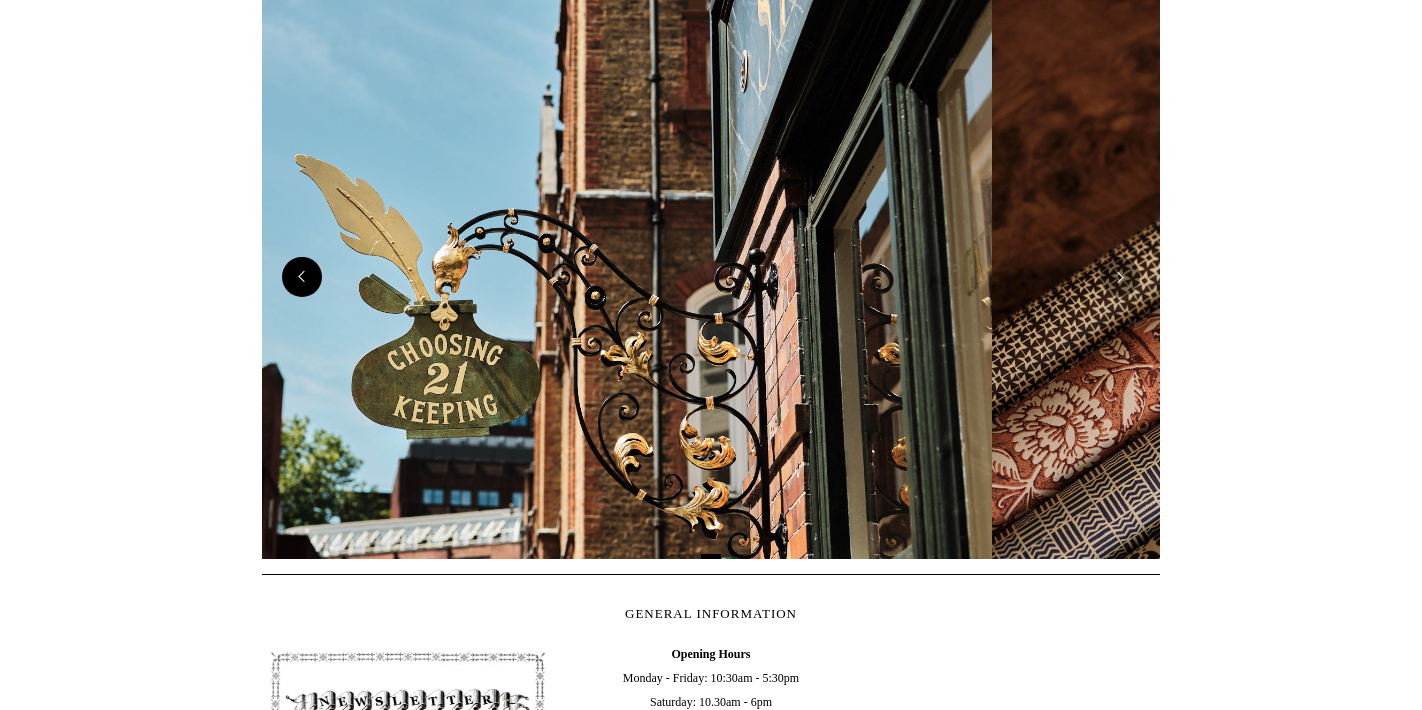 scroll, scrollTop: 0, scrollLeft: 898, axis: horizontal 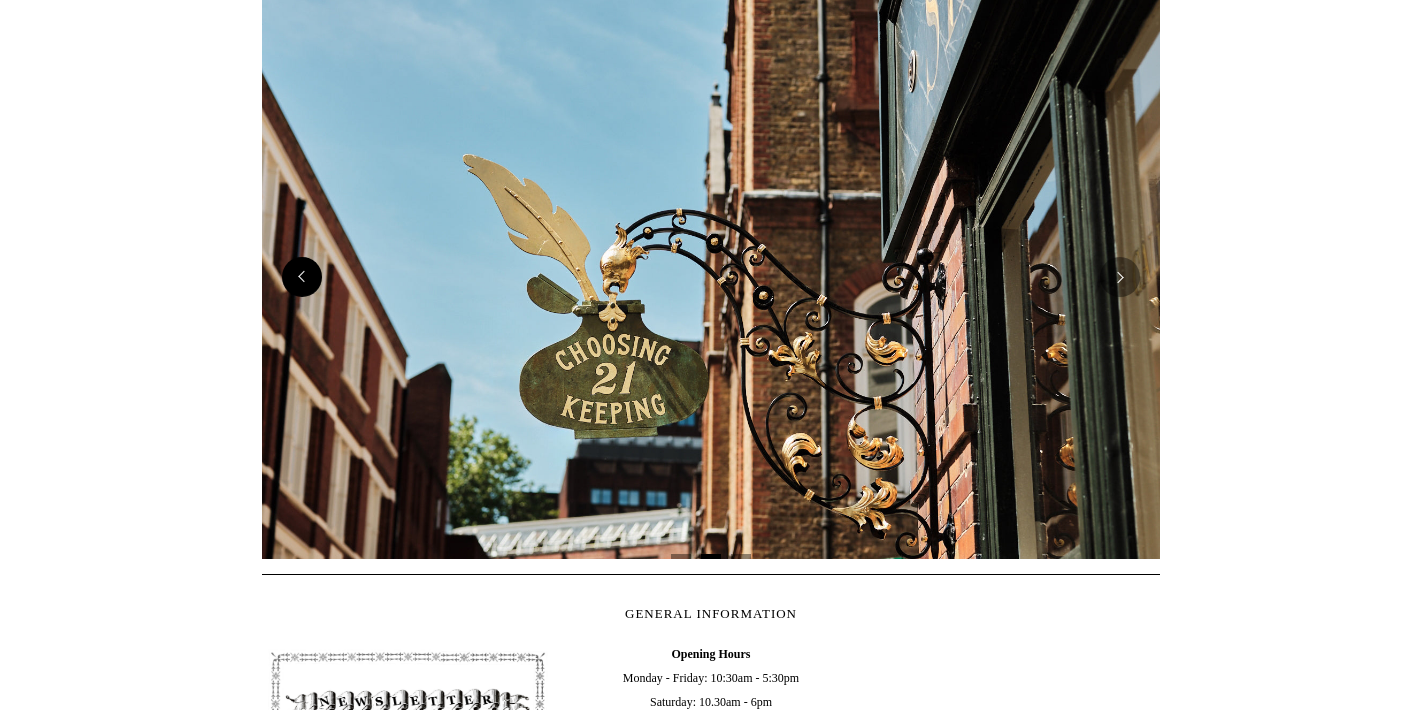 click at bounding box center [302, 277] 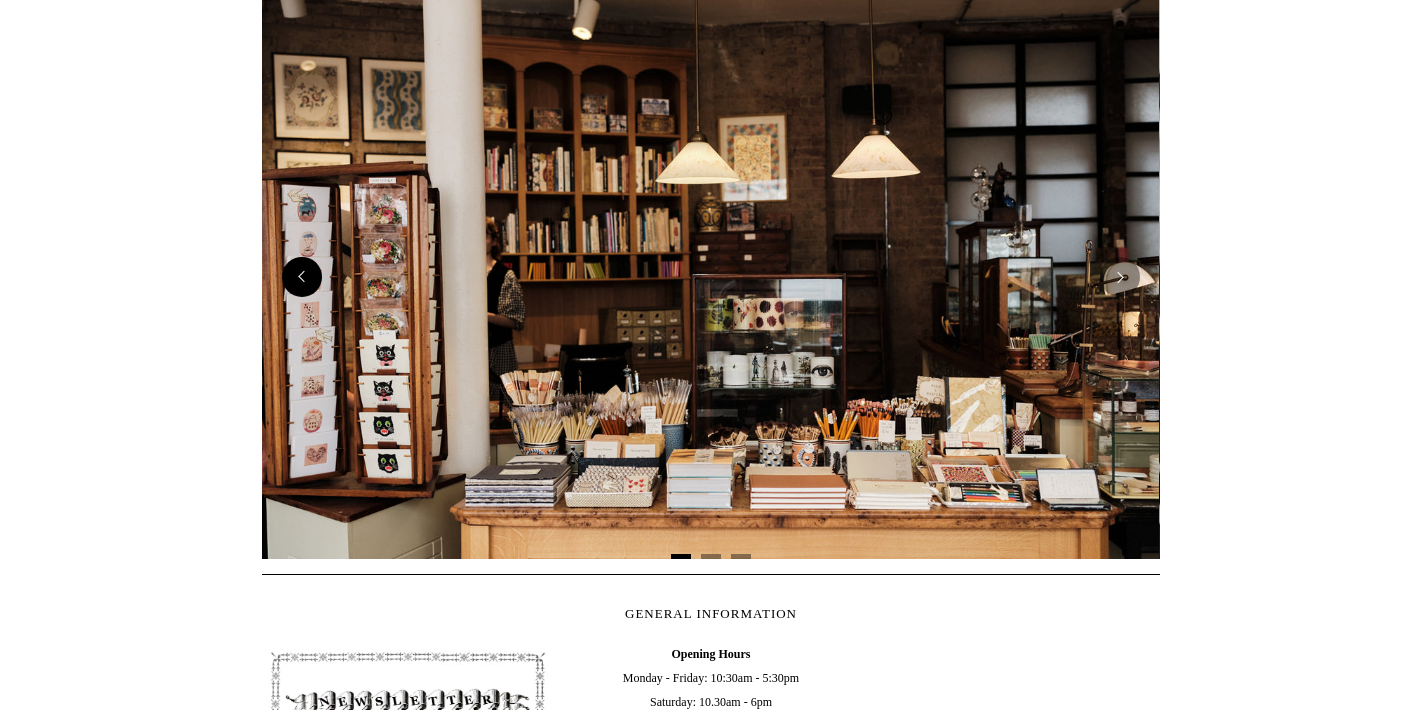 scroll, scrollTop: 0, scrollLeft: 0, axis: both 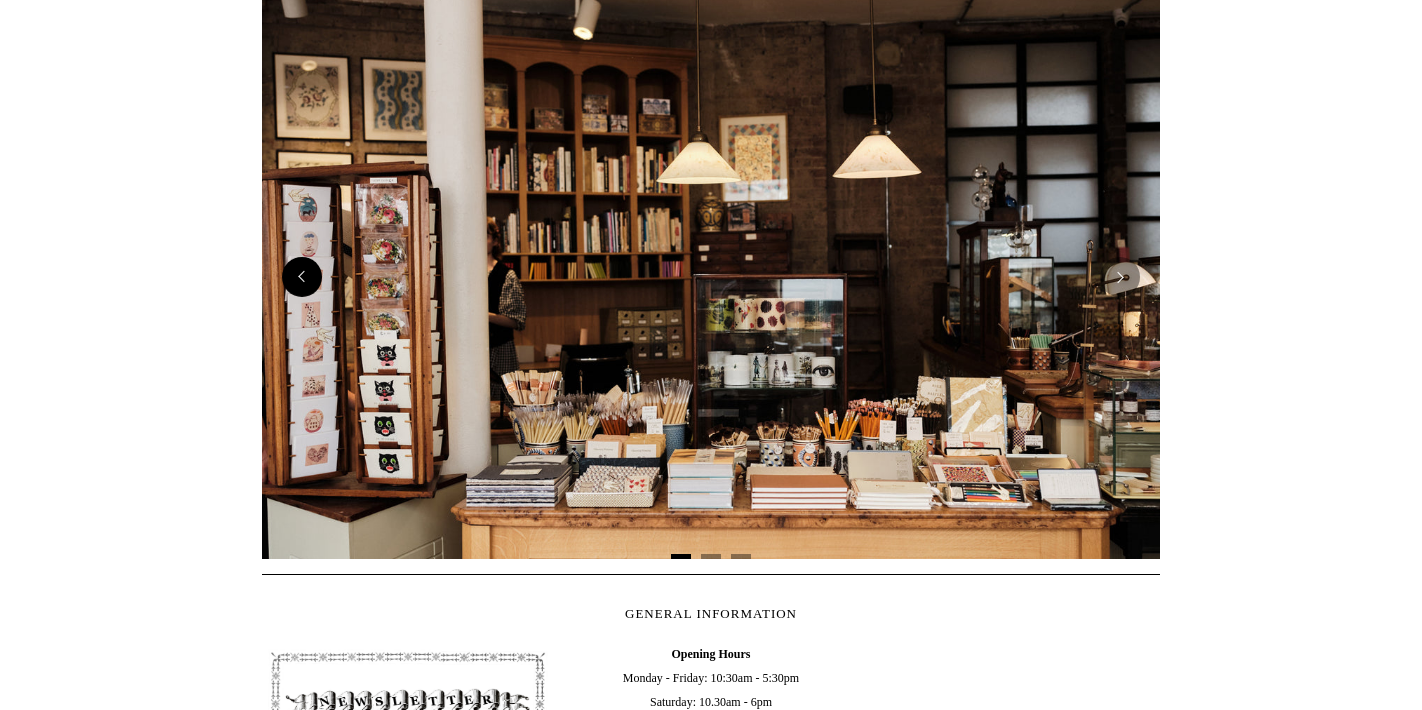 click at bounding box center (302, 277) 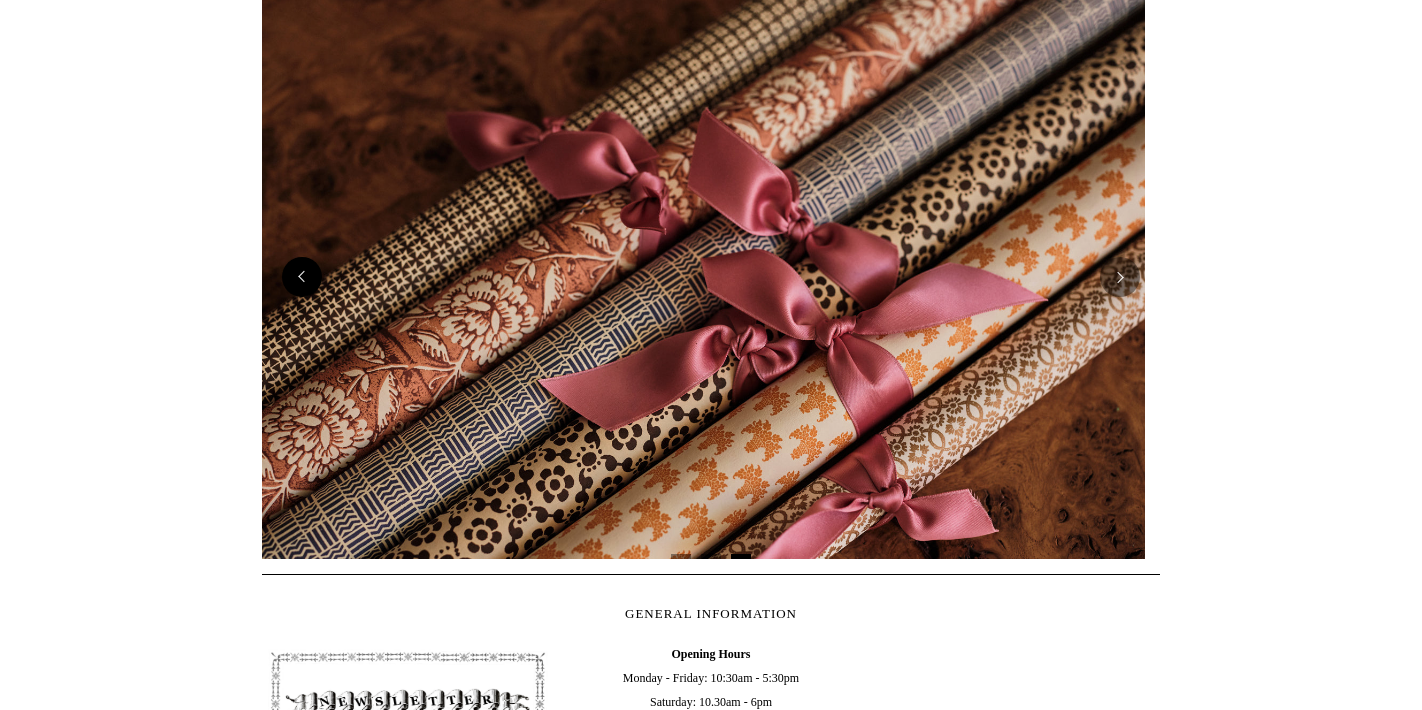 scroll, scrollTop: 0, scrollLeft: 1811, axis: horizontal 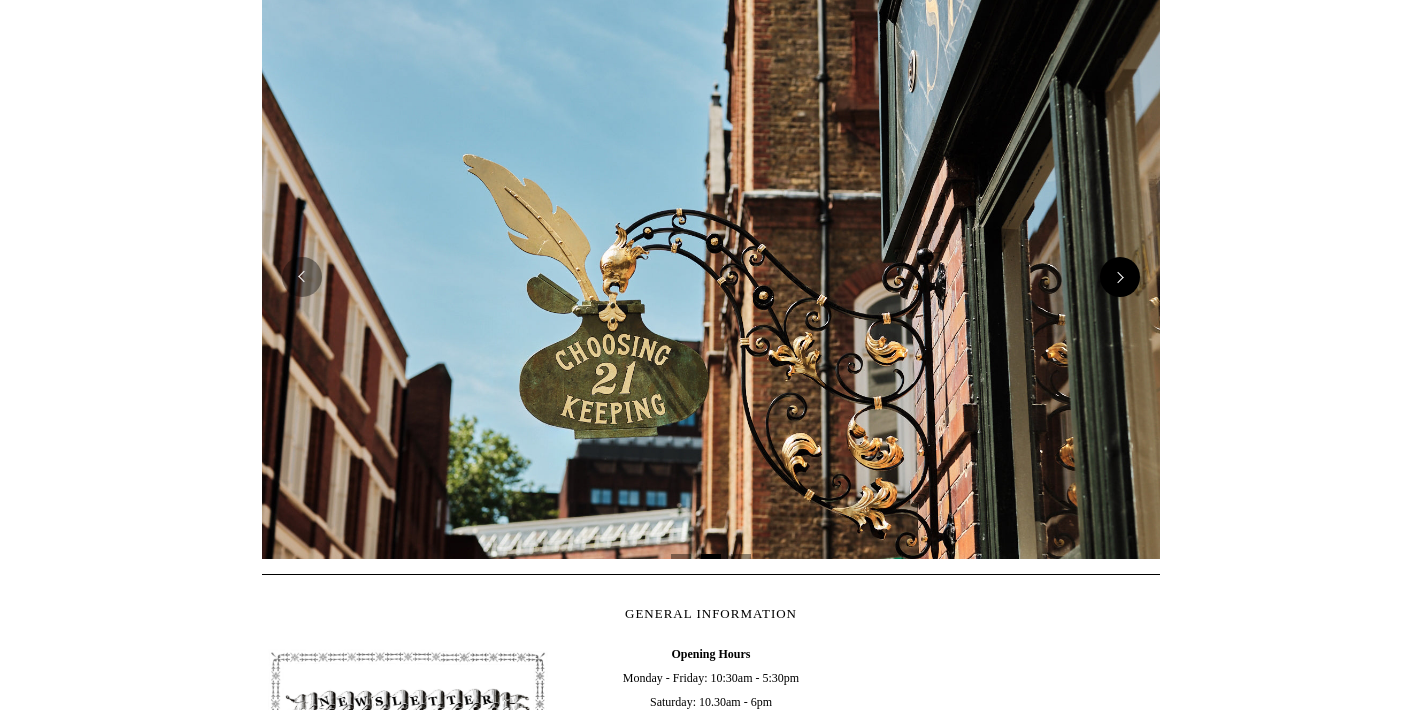 click at bounding box center [1120, 277] 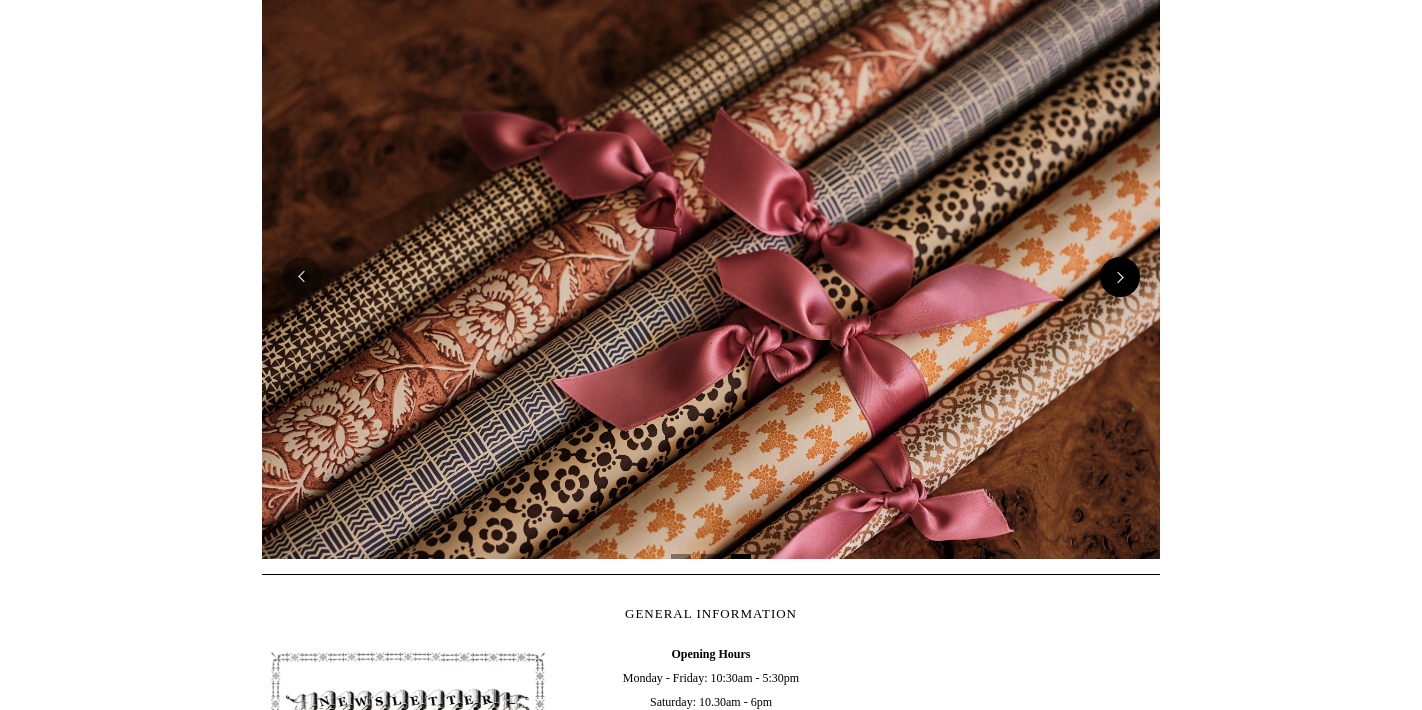 click at bounding box center (1120, 277) 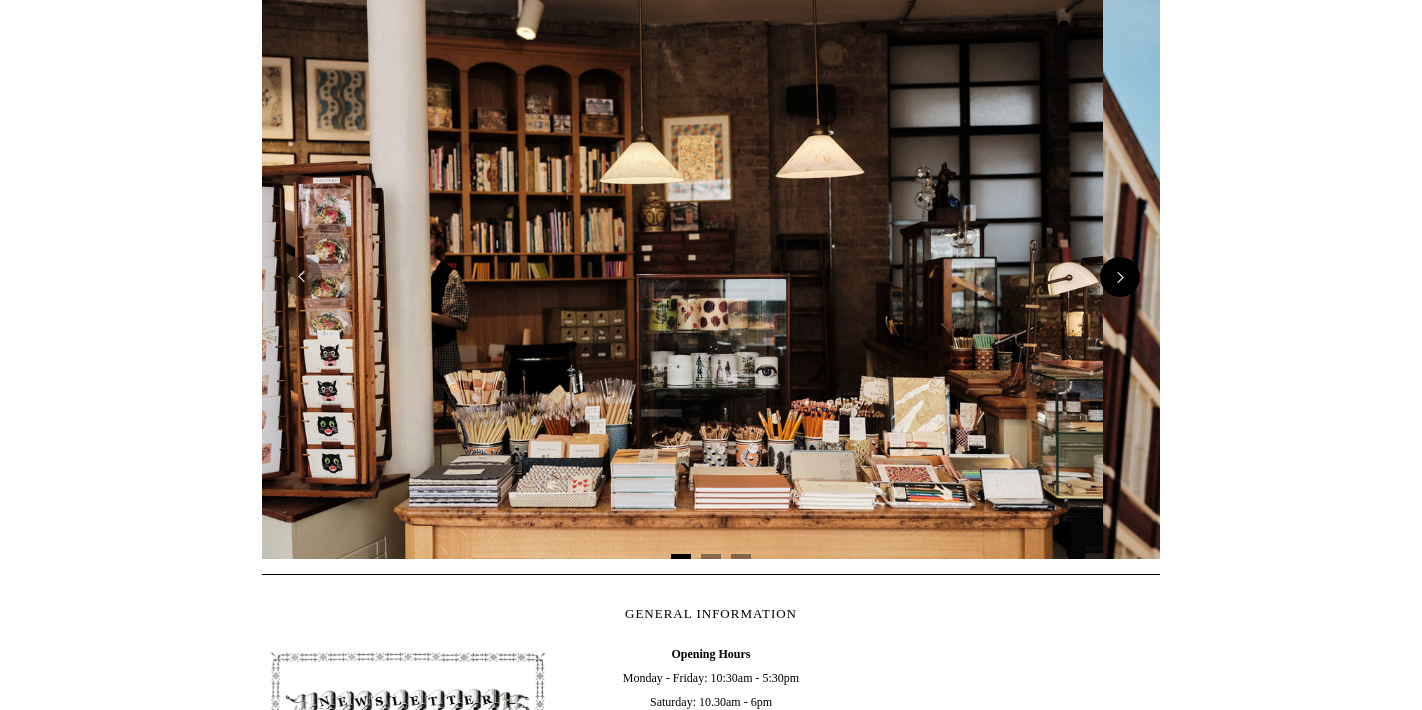 scroll, scrollTop: 0, scrollLeft: 0, axis: both 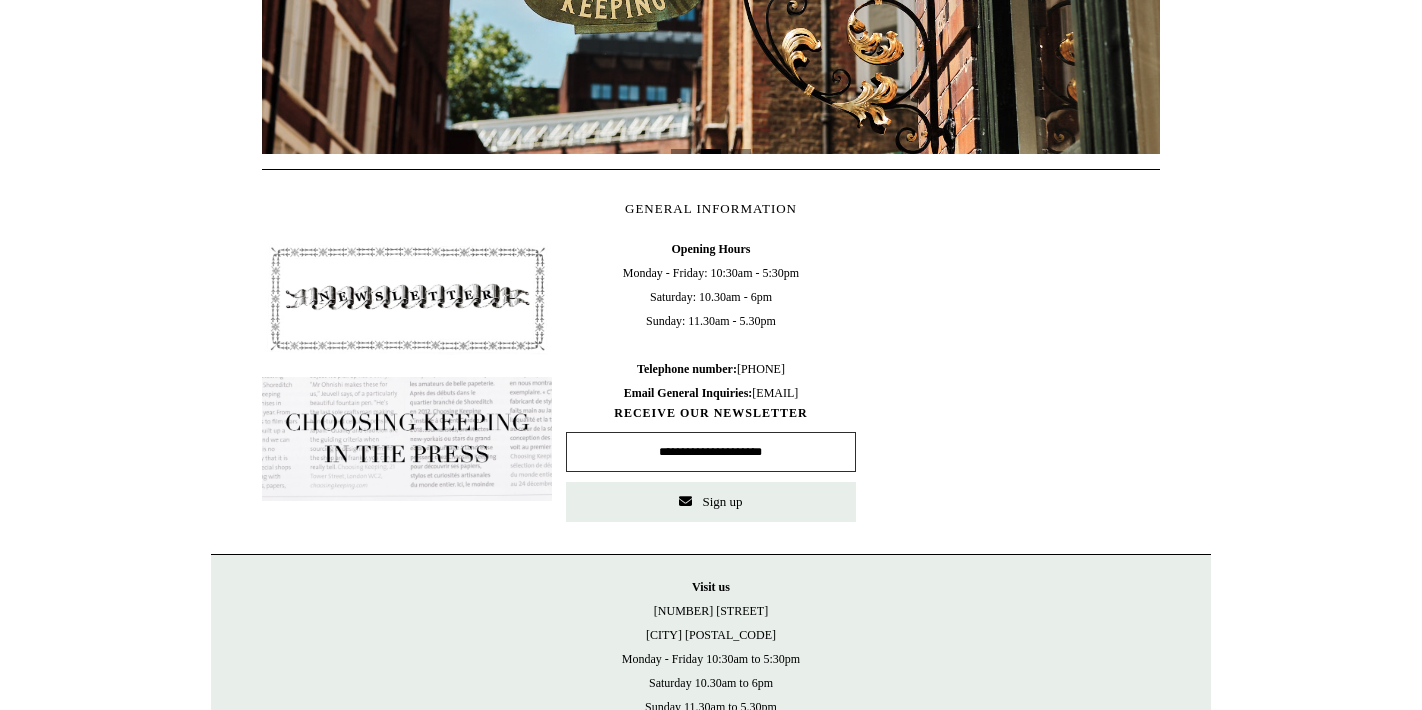 click at bounding box center [407, 439] 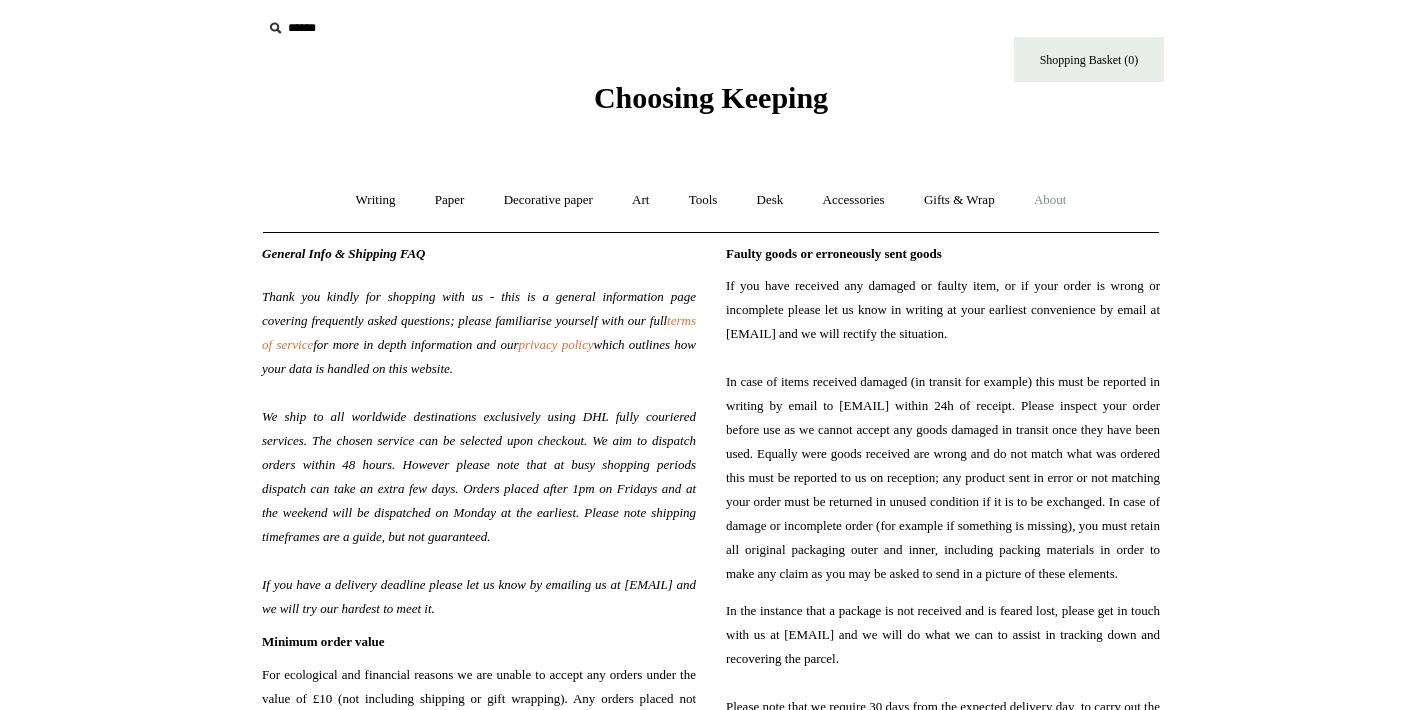 scroll, scrollTop: 0, scrollLeft: 0, axis: both 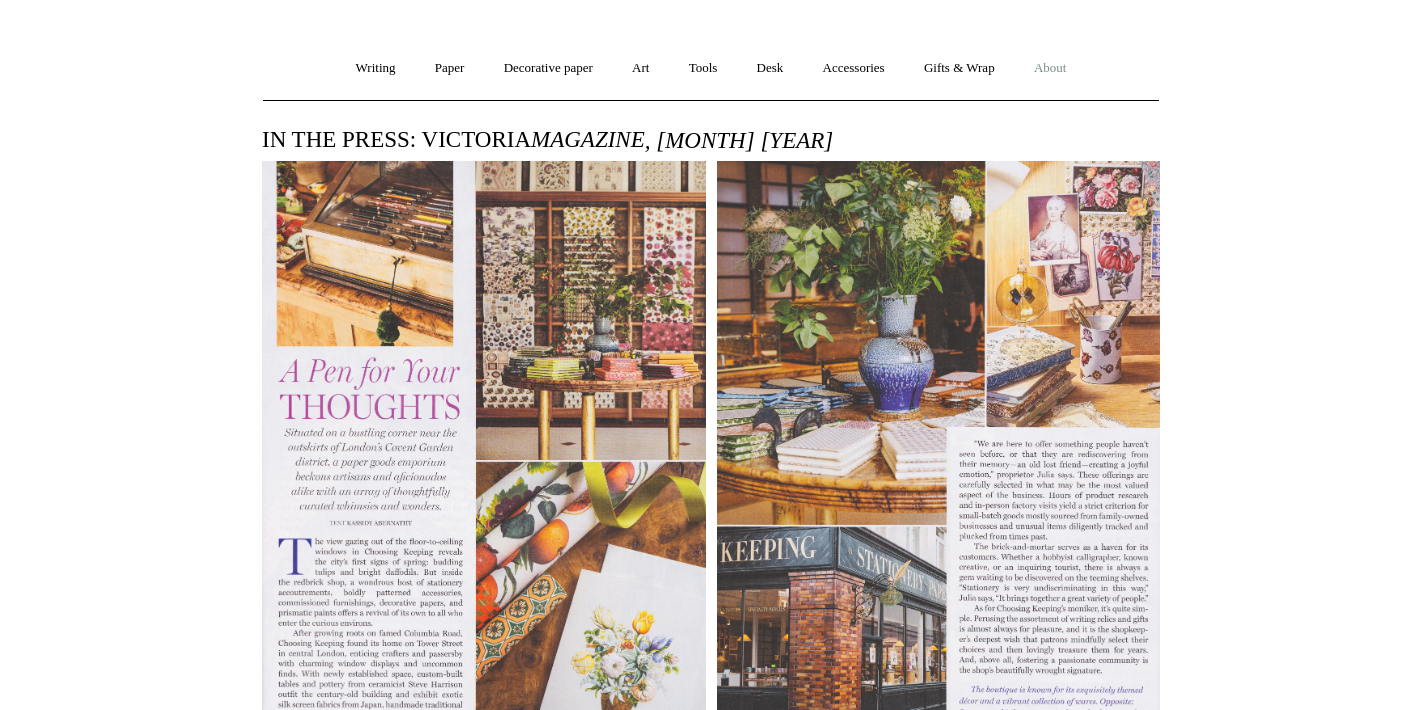 click on "About +" at bounding box center (1050, 68) 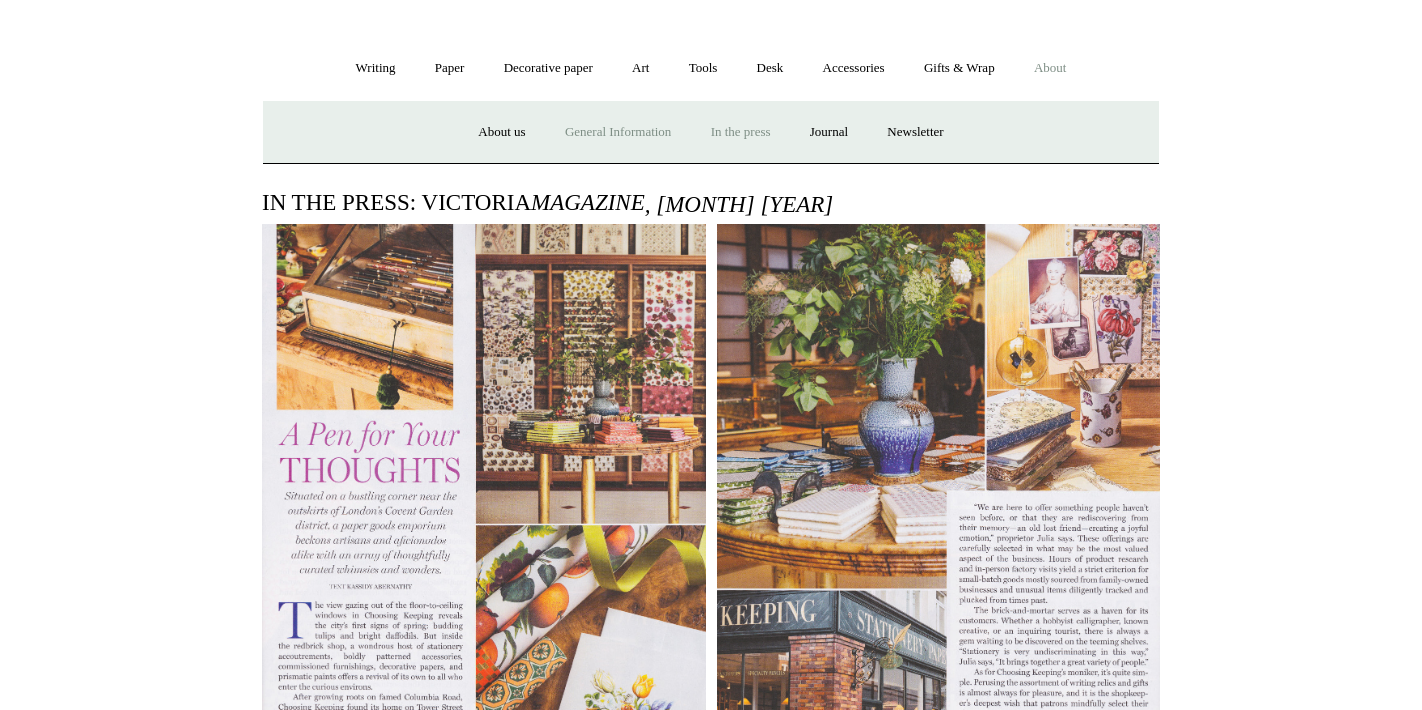 click on "General Information" at bounding box center (618, 132) 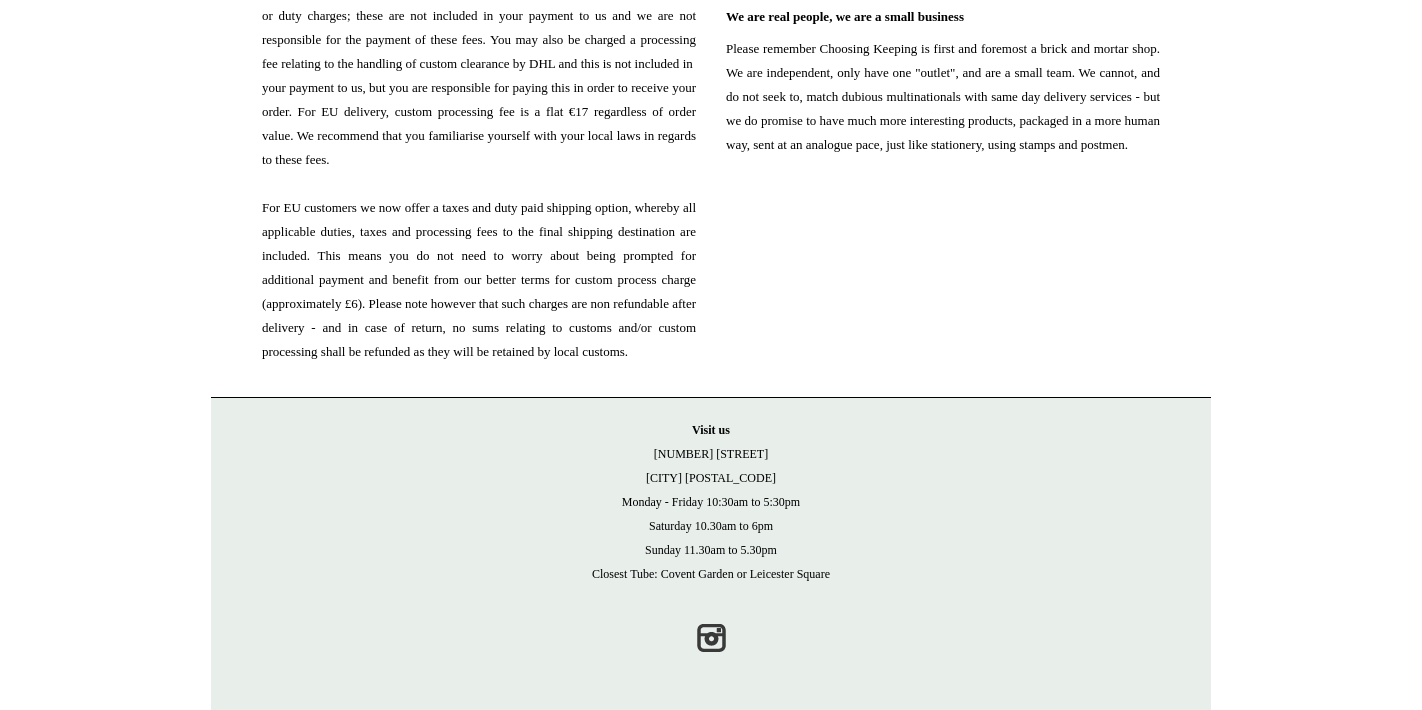 scroll, scrollTop: 2434, scrollLeft: 0, axis: vertical 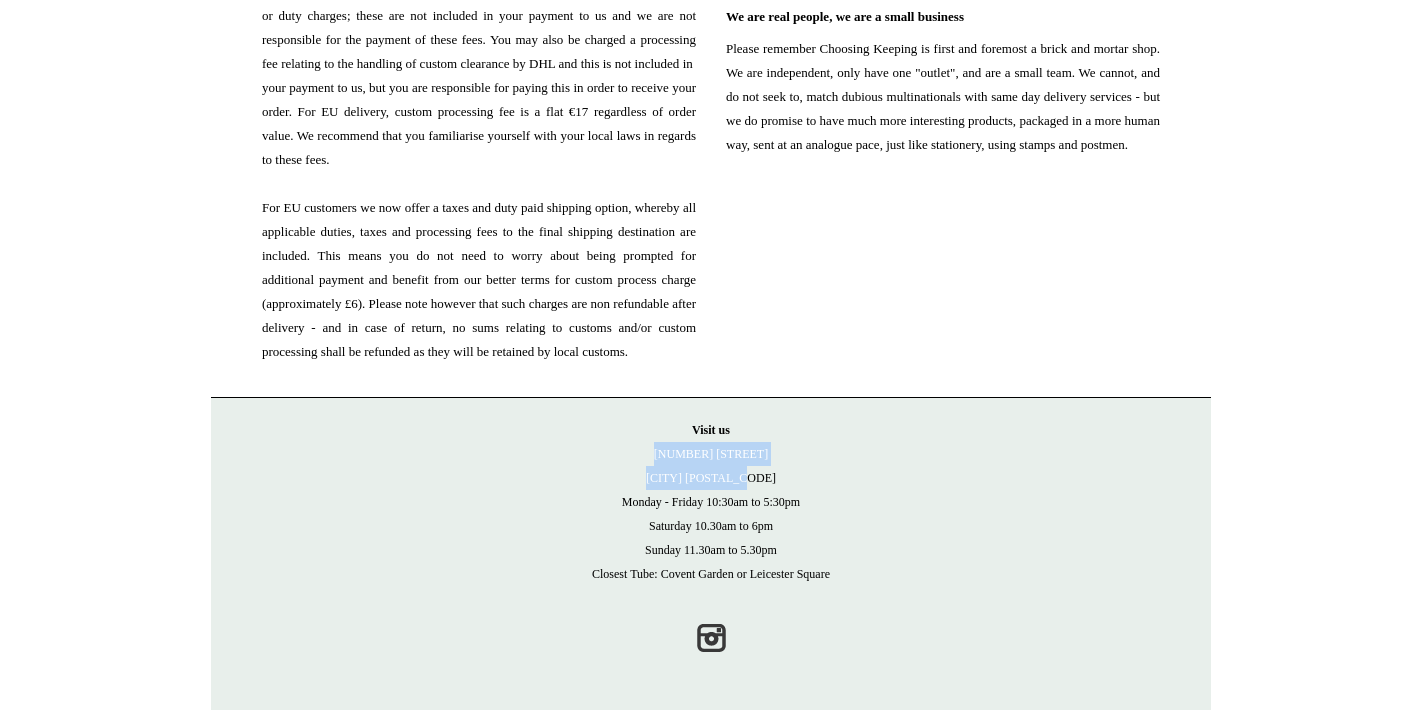 drag, startPoint x: 772, startPoint y: 477, endPoint x: 647, endPoint y: 453, distance: 127.28315 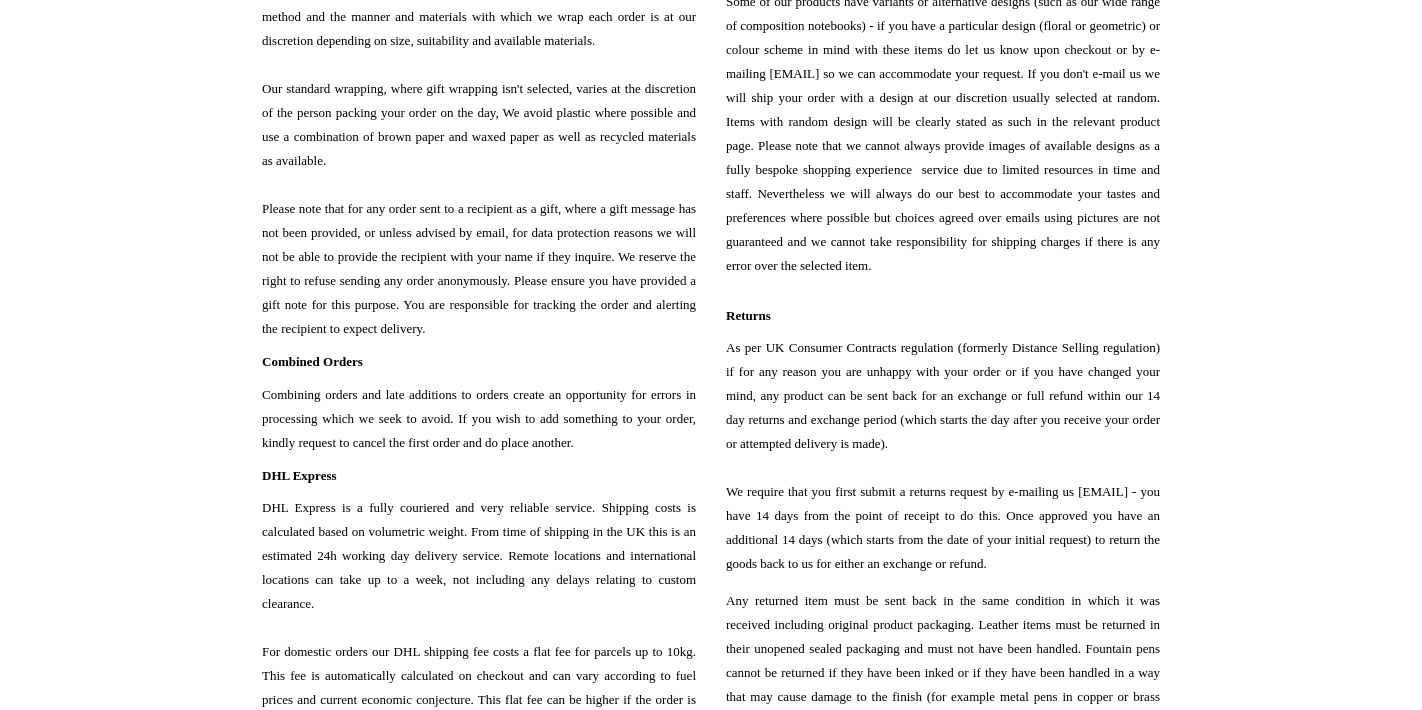 scroll, scrollTop: 848, scrollLeft: 0, axis: vertical 